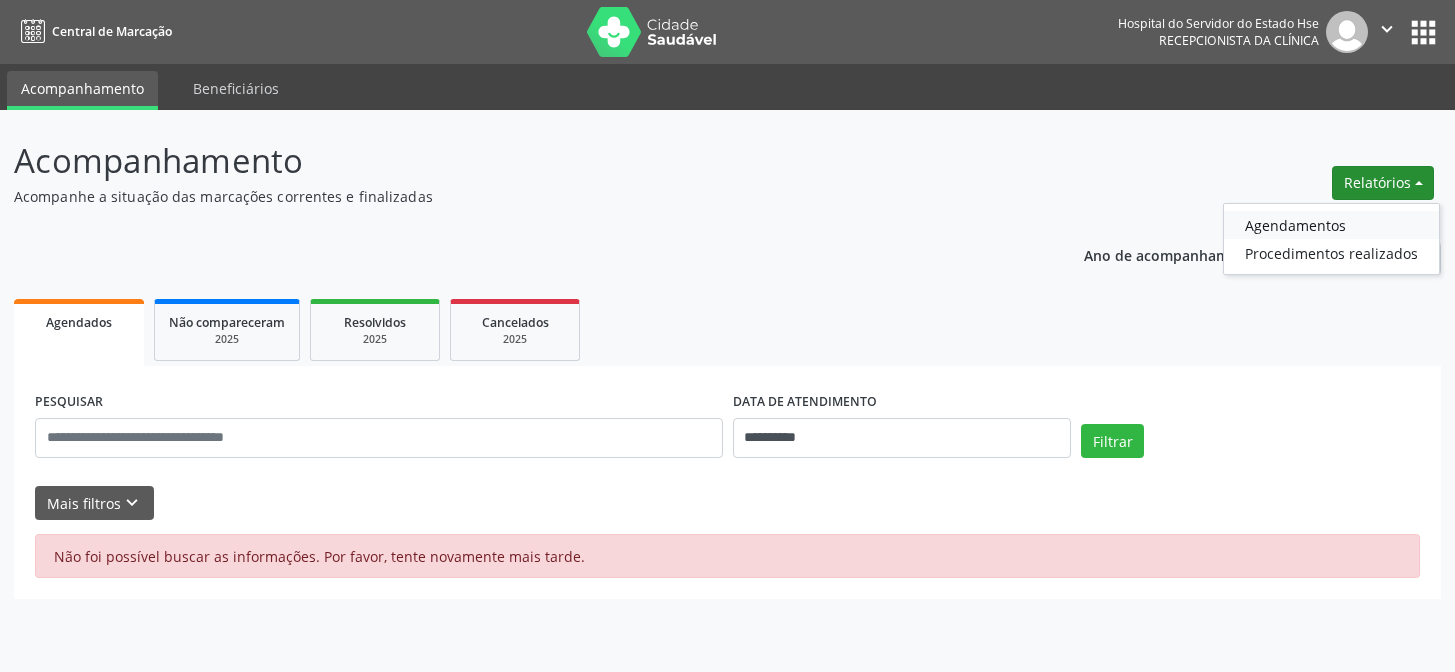 scroll, scrollTop: 0, scrollLeft: 0, axis: both 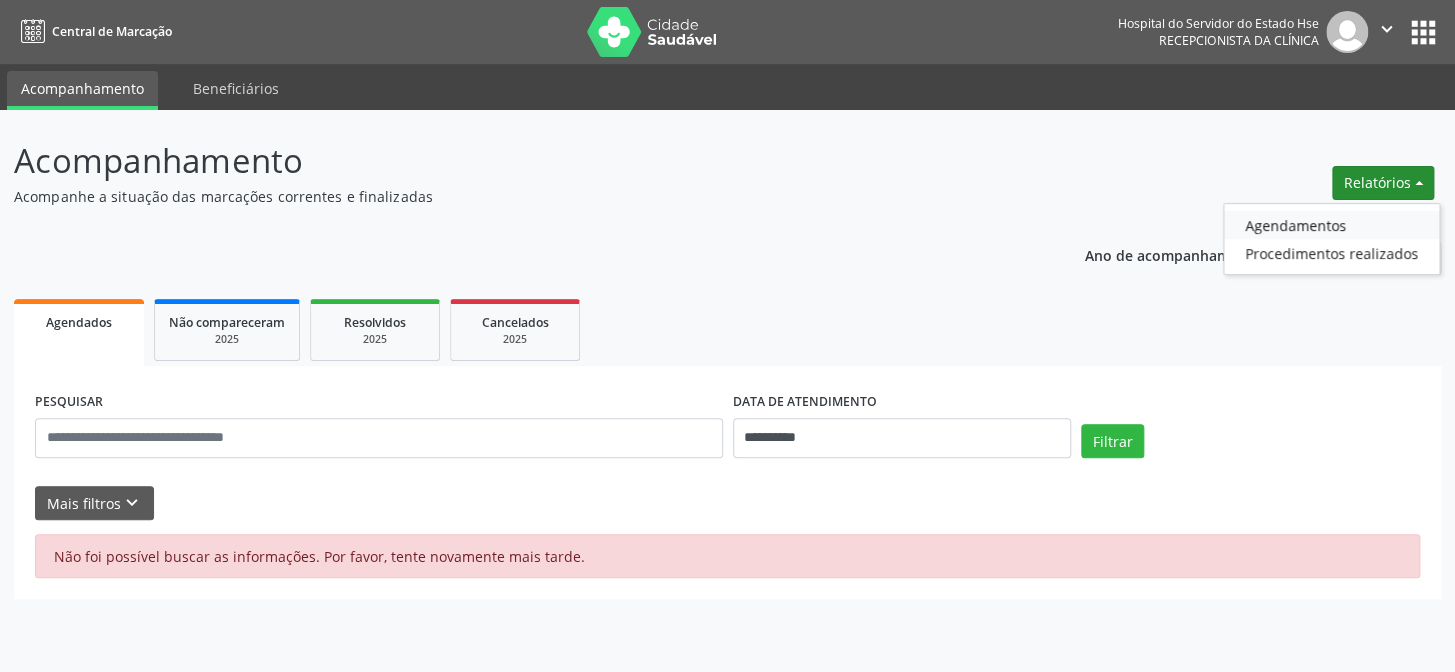 click on "Agendamentos" at bounding box center [1331, 225] 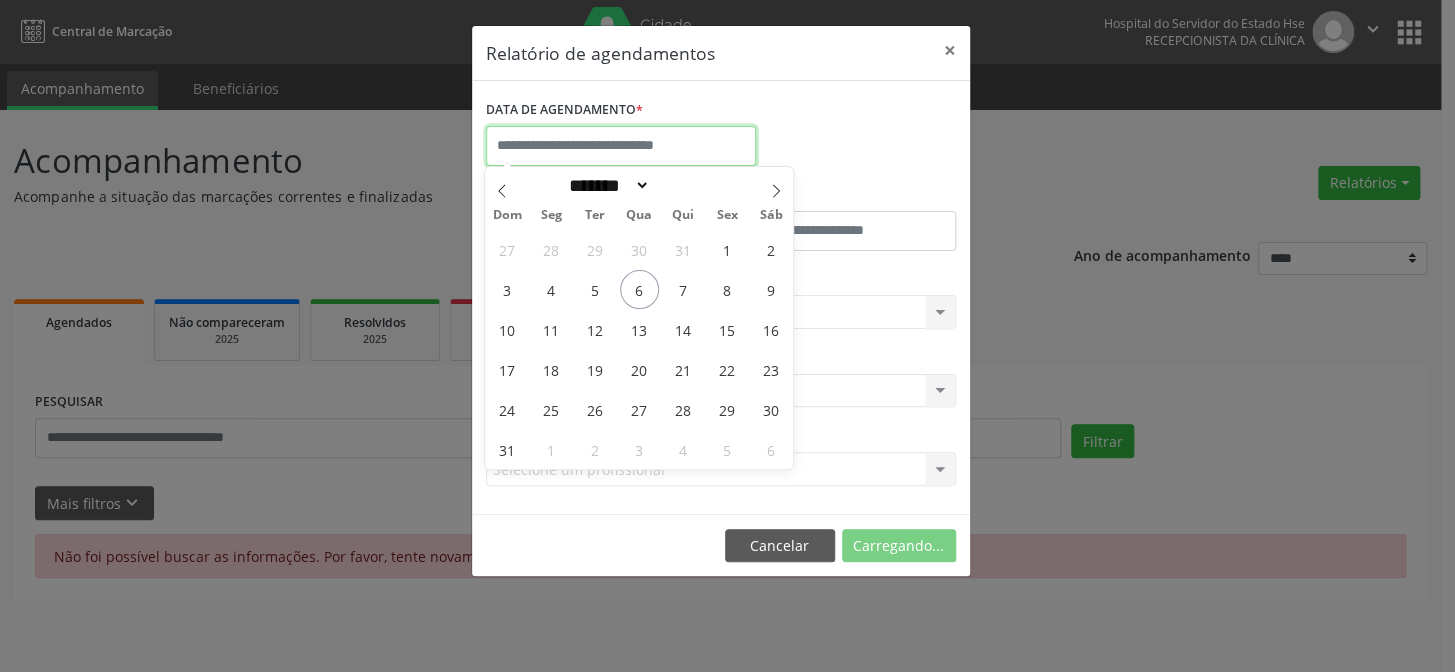 click at bounding box center [621, 146] 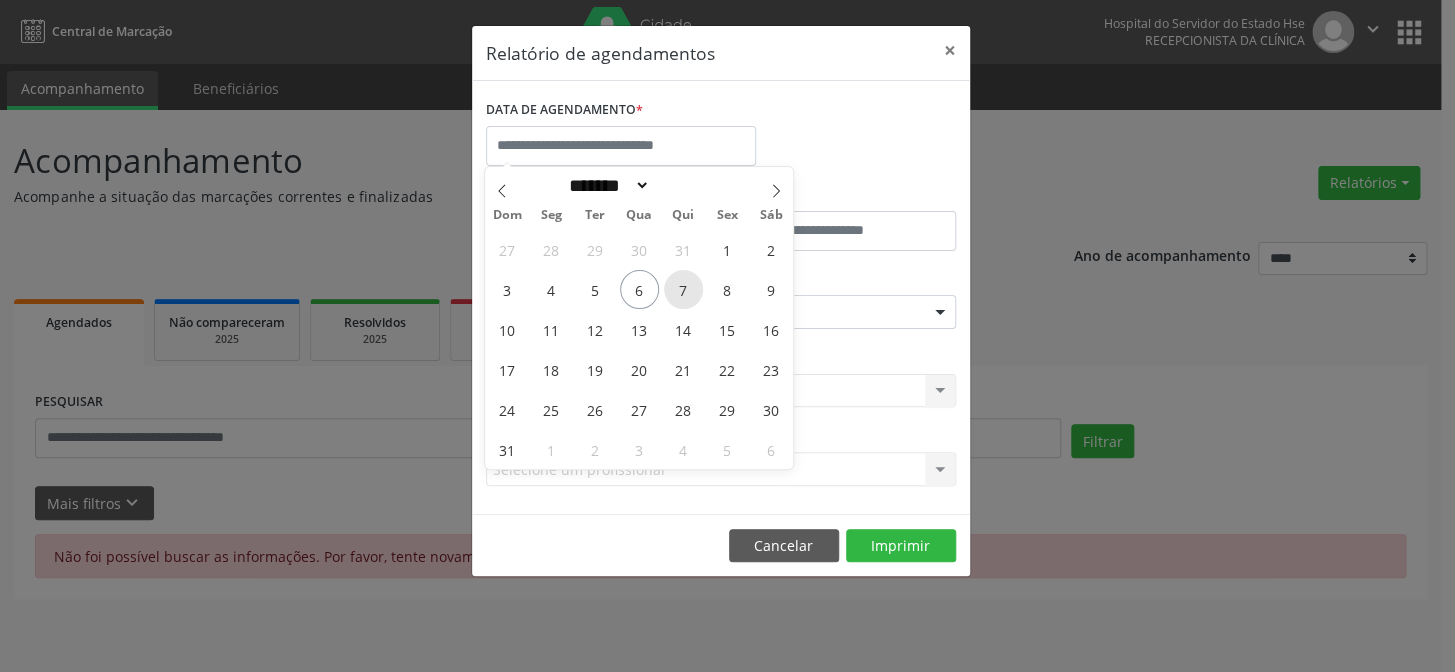 click on "7" at bounding box center [683, 289] 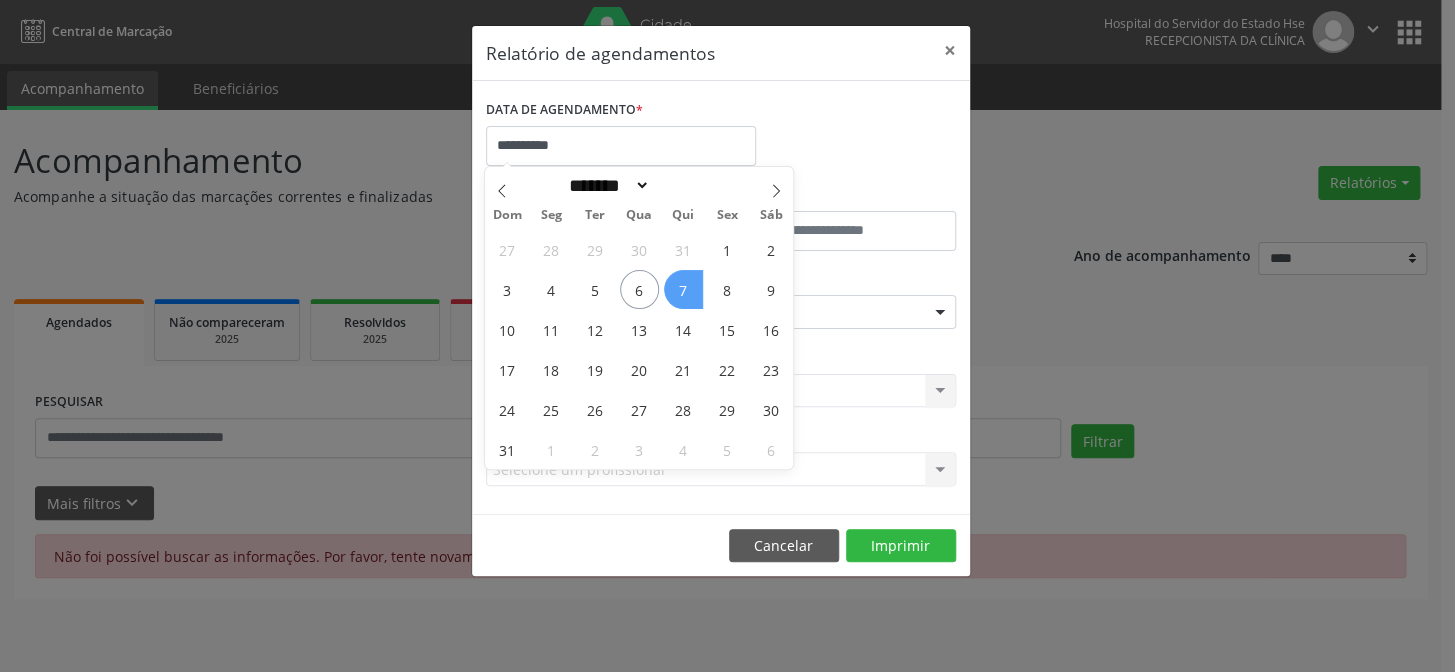 click on "7" at bounding box center [683, 289] 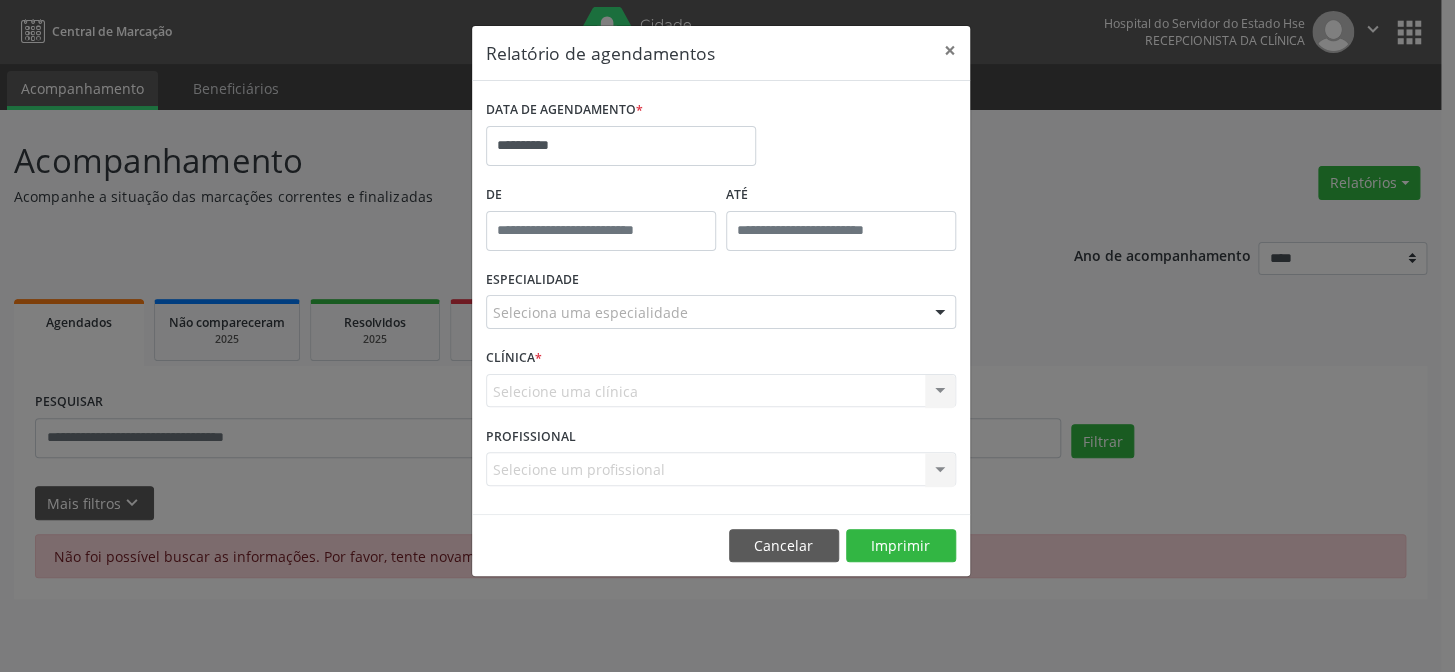 click on "De" at bounding box center (601, 195) 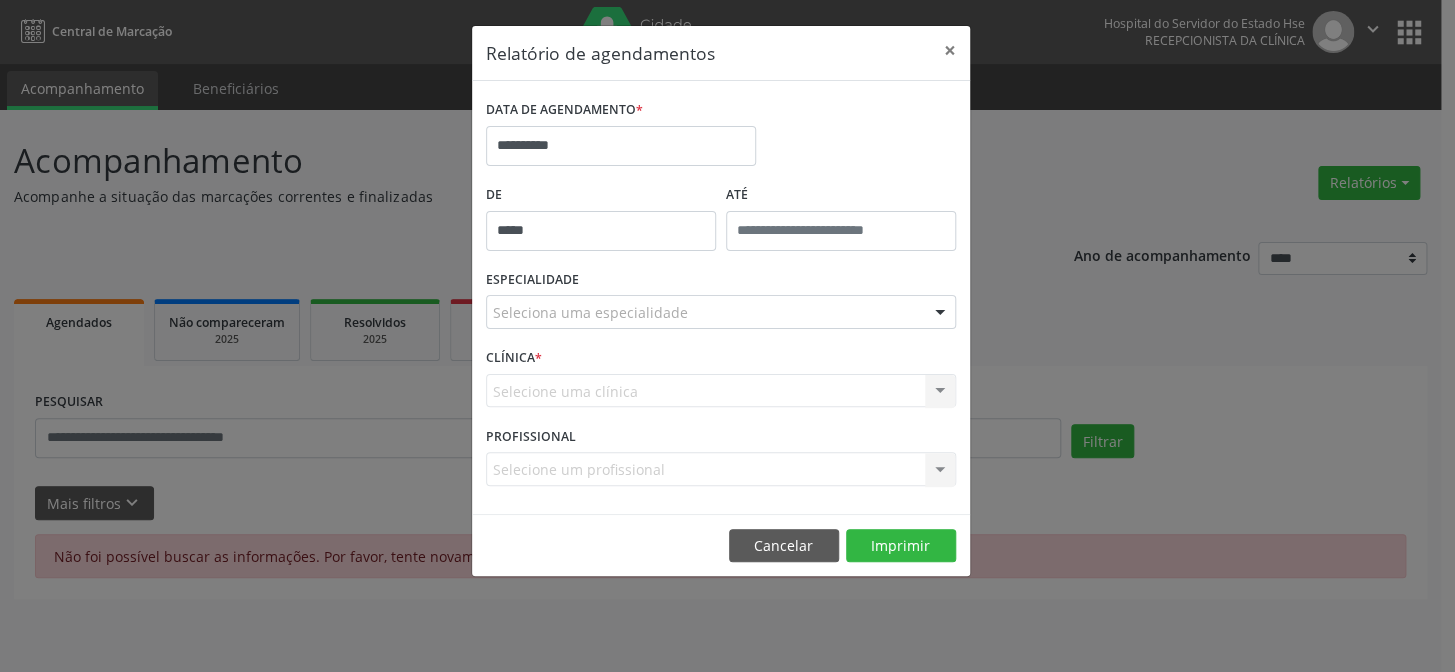 drag, startPoint x: 567, startPoint y: 210, endPoint x: 566, endPoint y: 248, distance: 38.013157 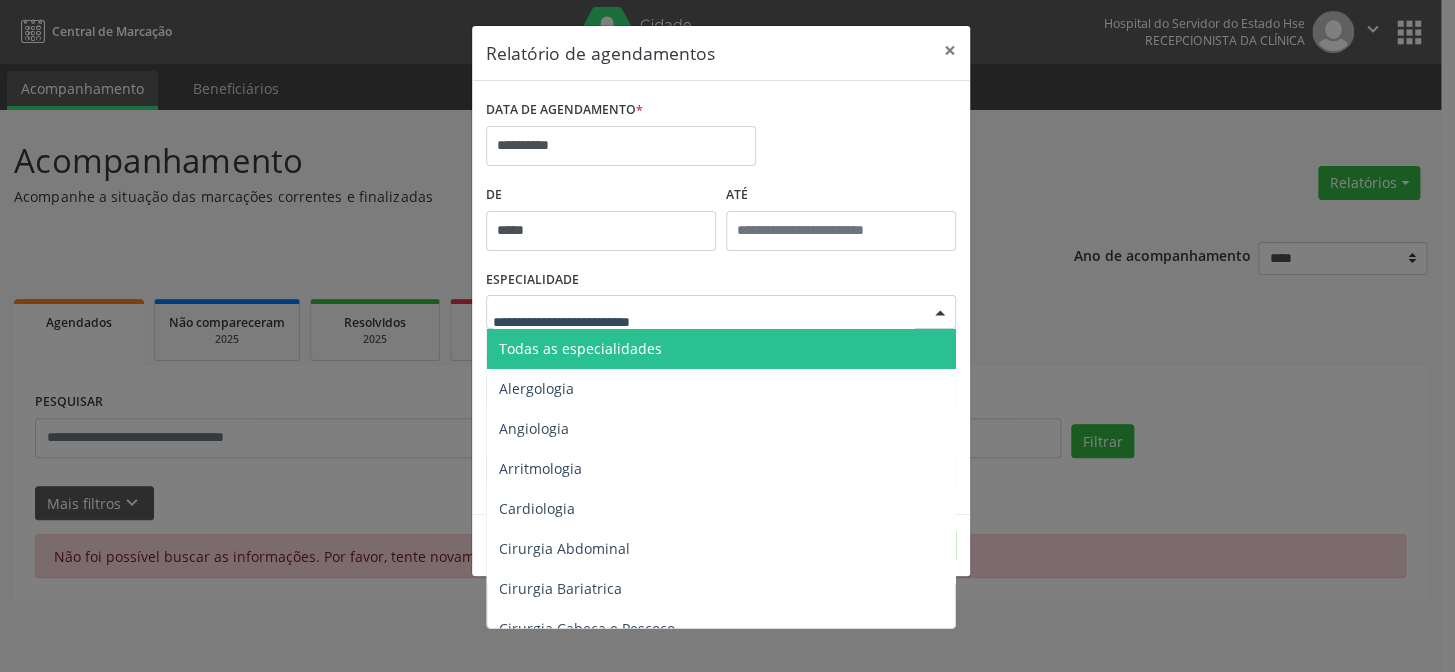 drag, startPoint x: 557, startPoint y: 310, endPoint x: 590, endPoint y: 315, distance: 33.37664 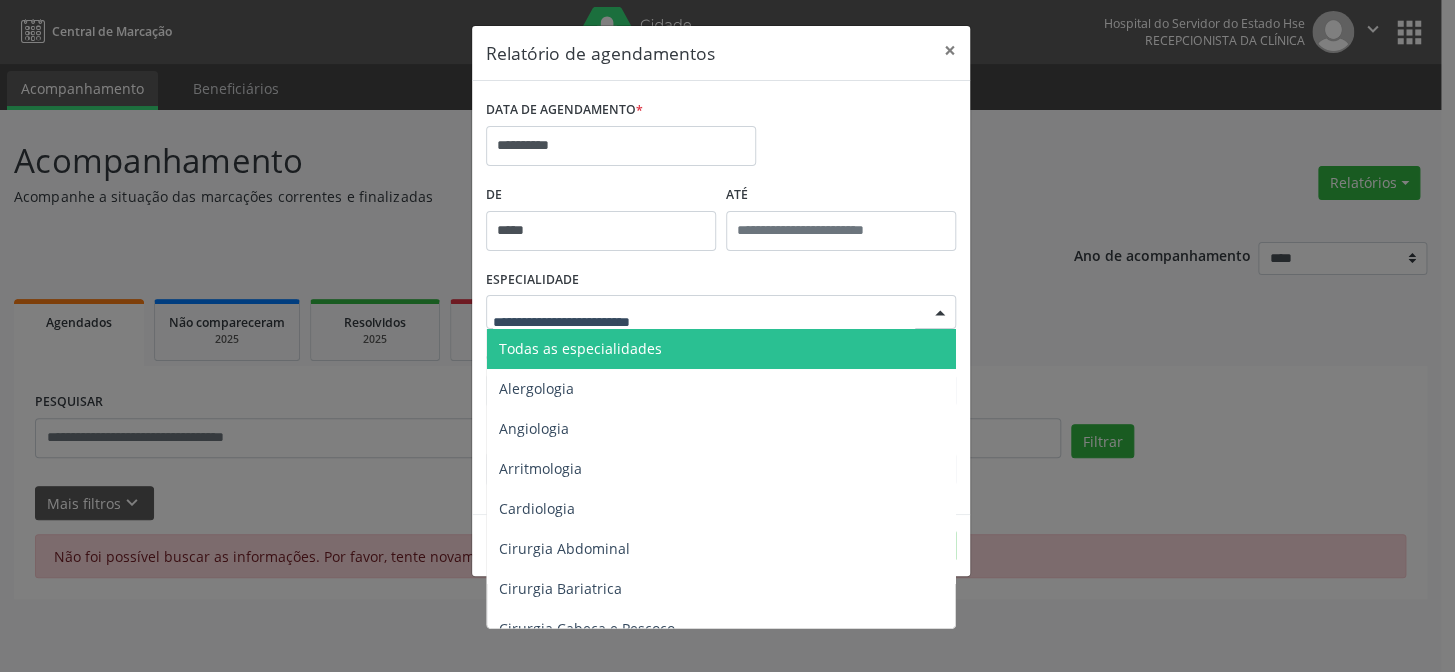 click at bounding box center [721, 312] 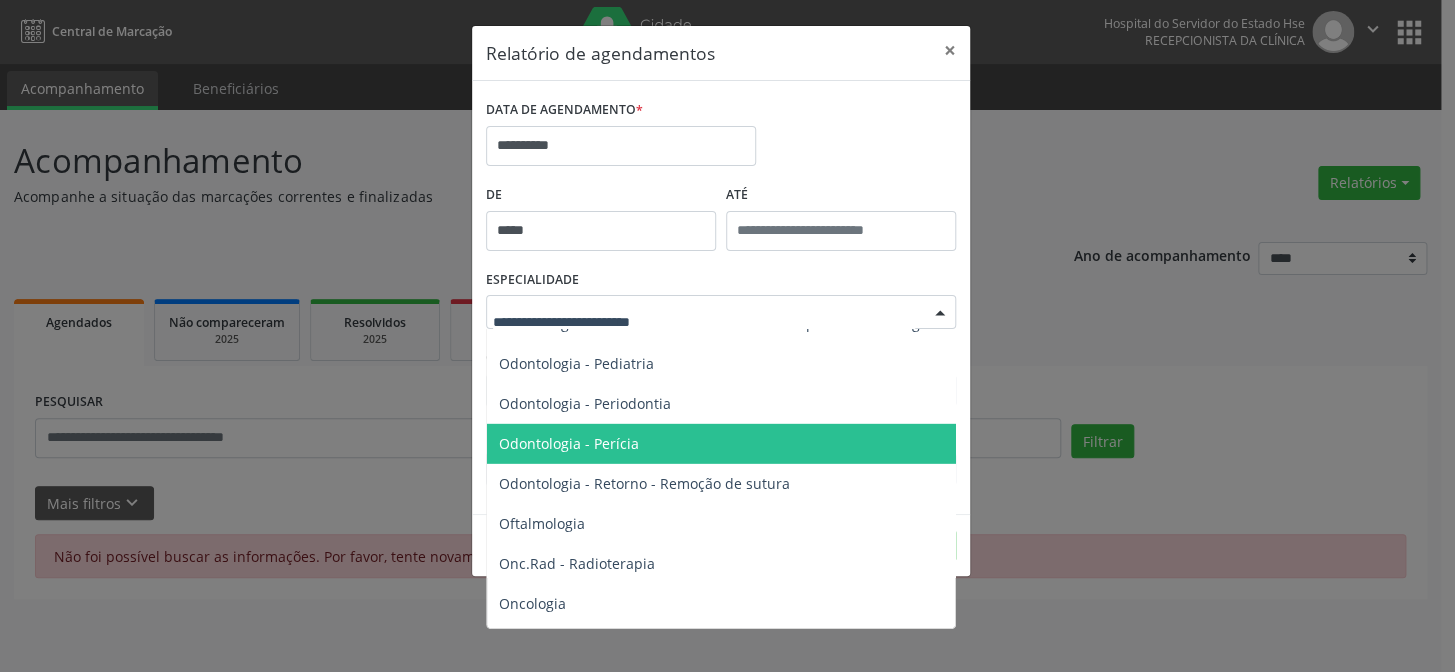 scroll, scrollTop: 2636, scrollLeft: 0, axis: vertical 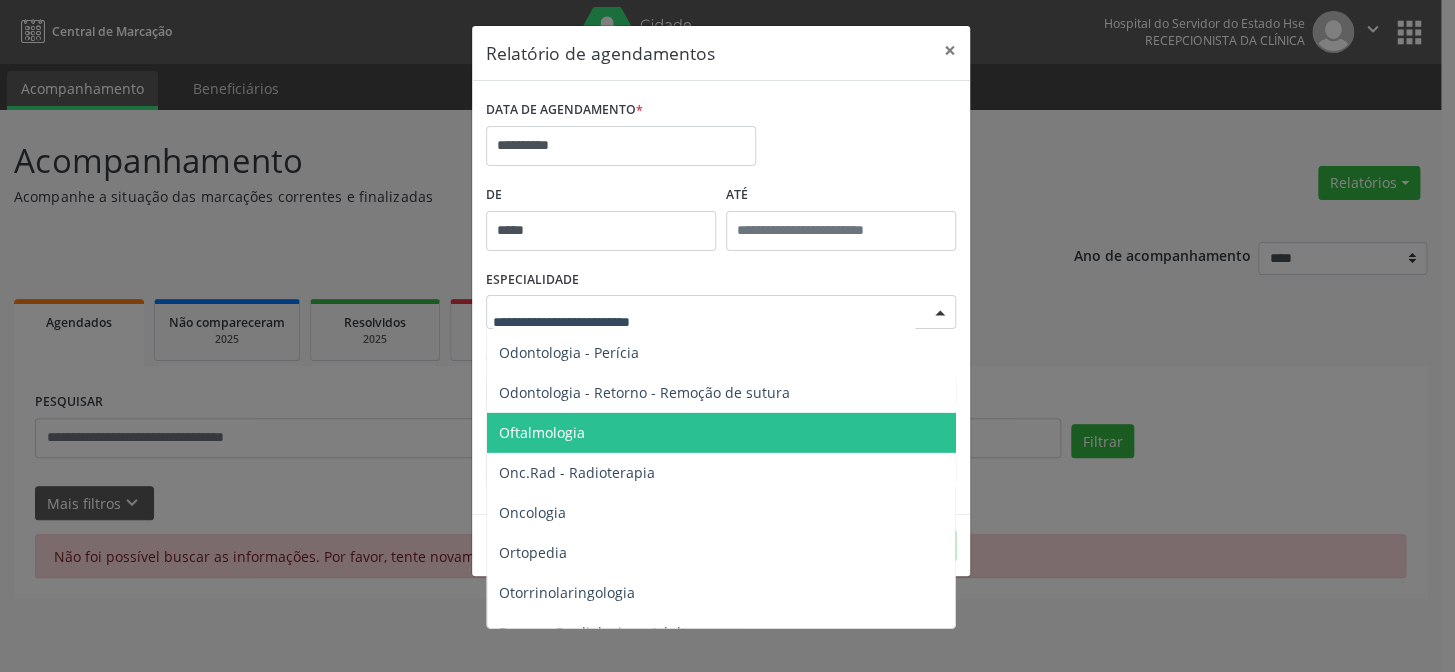 click on "Oftalmologia" at bounding box center [542, 432] 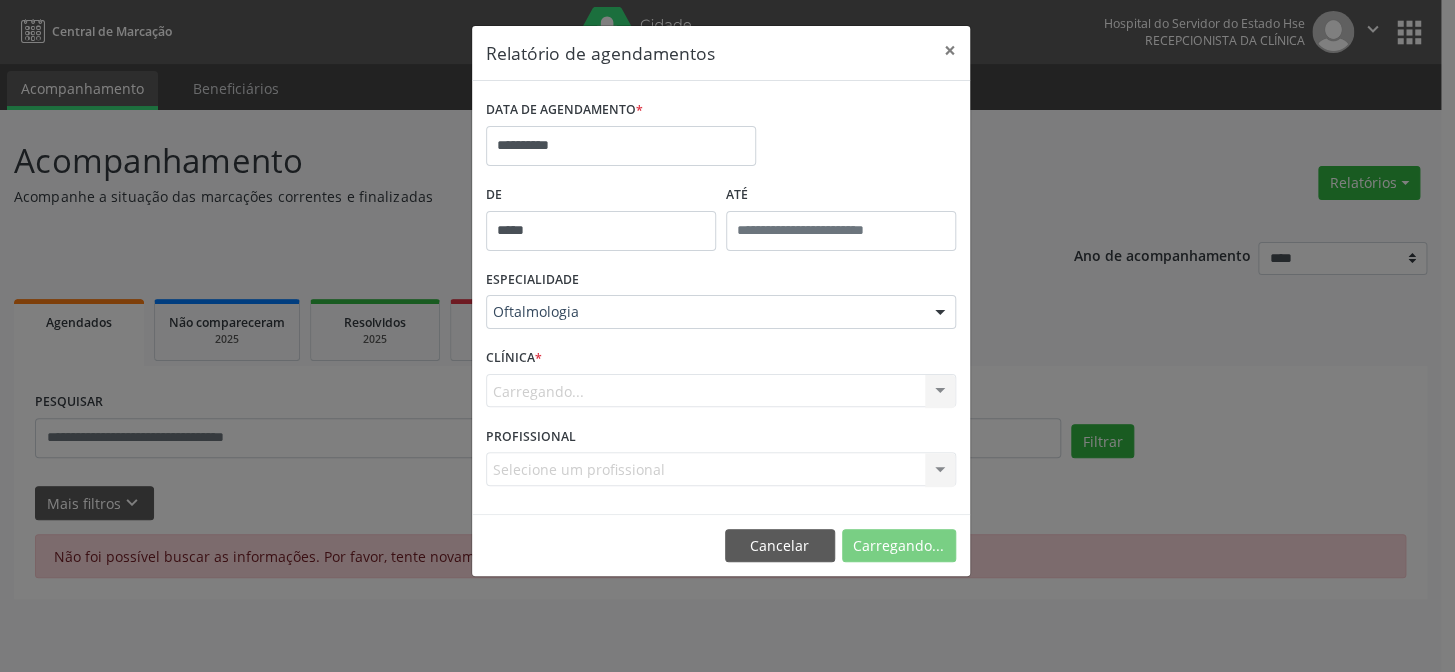 click on "Carregando...
Hse
Nenhum resultado encontrado para: "   "
Não há nenhuma opção para ser exibida." at bounding box center [721, 391] 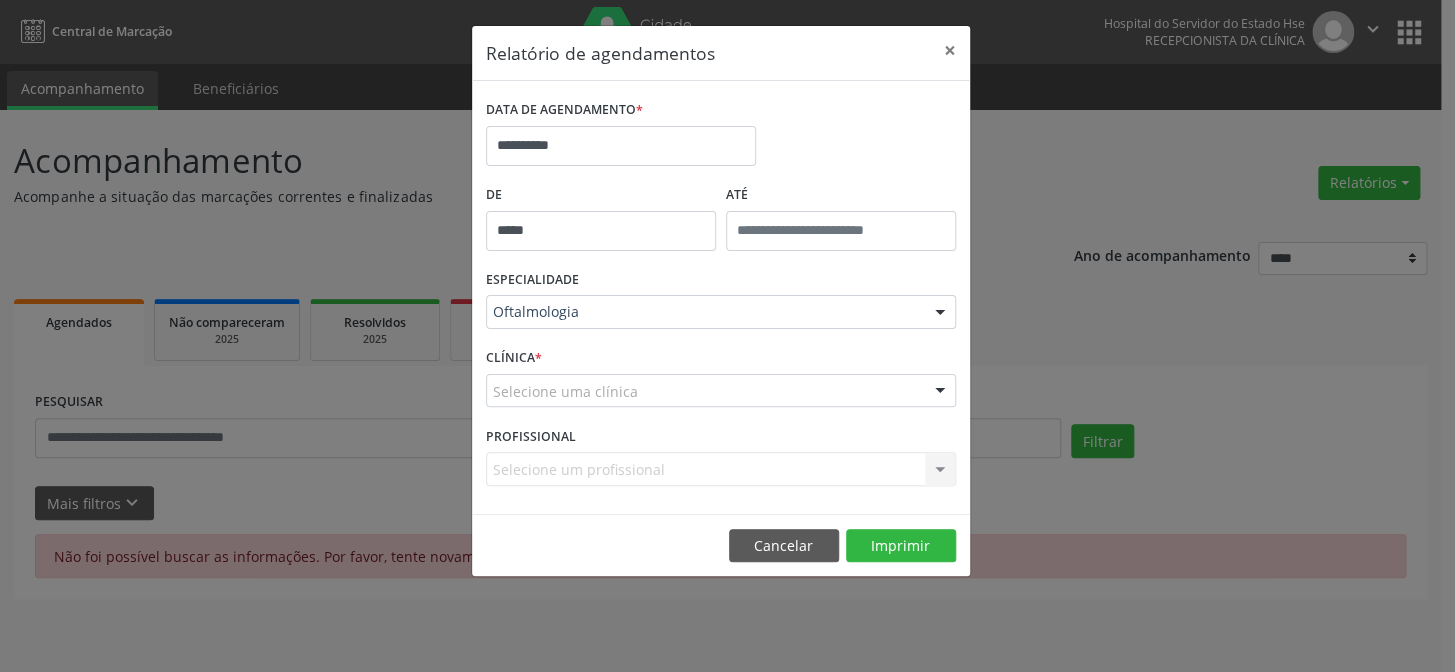 click at bounding box center (940, 392) 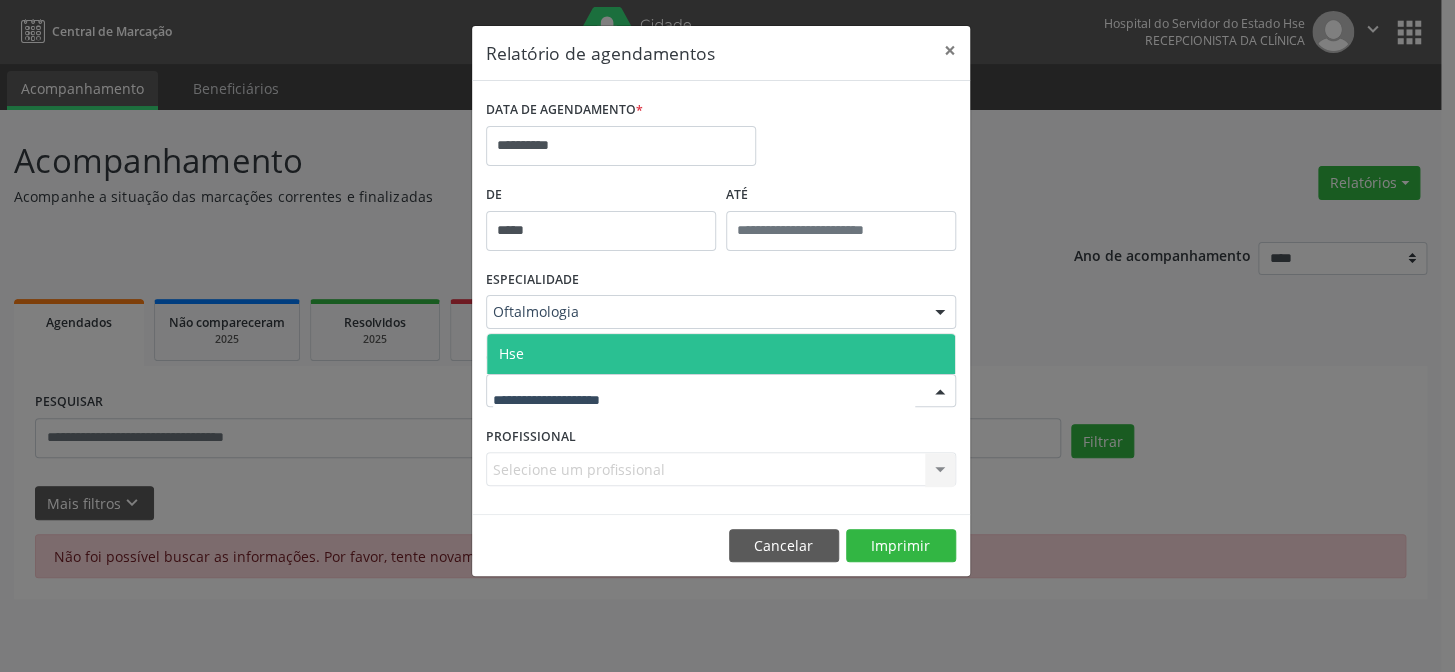 click on "Hse" at bounding box center [721, 354] 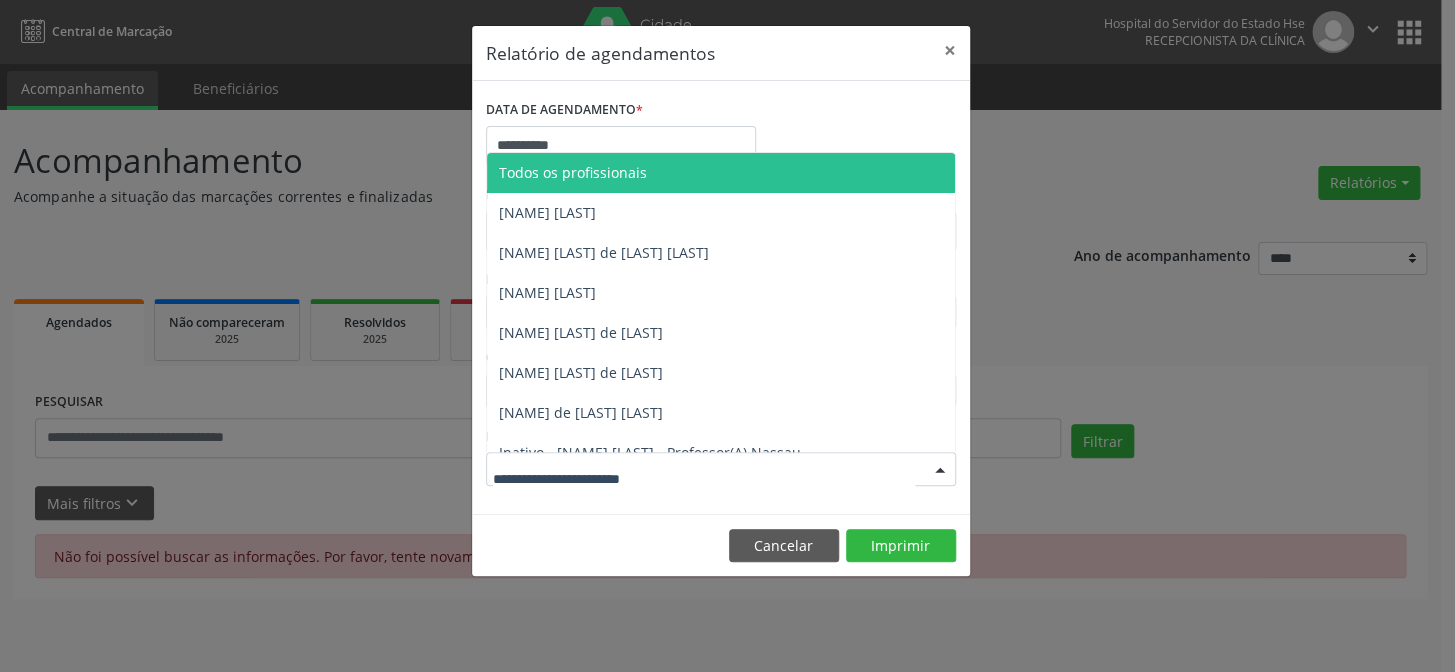 click at bounding box center (721, 469) 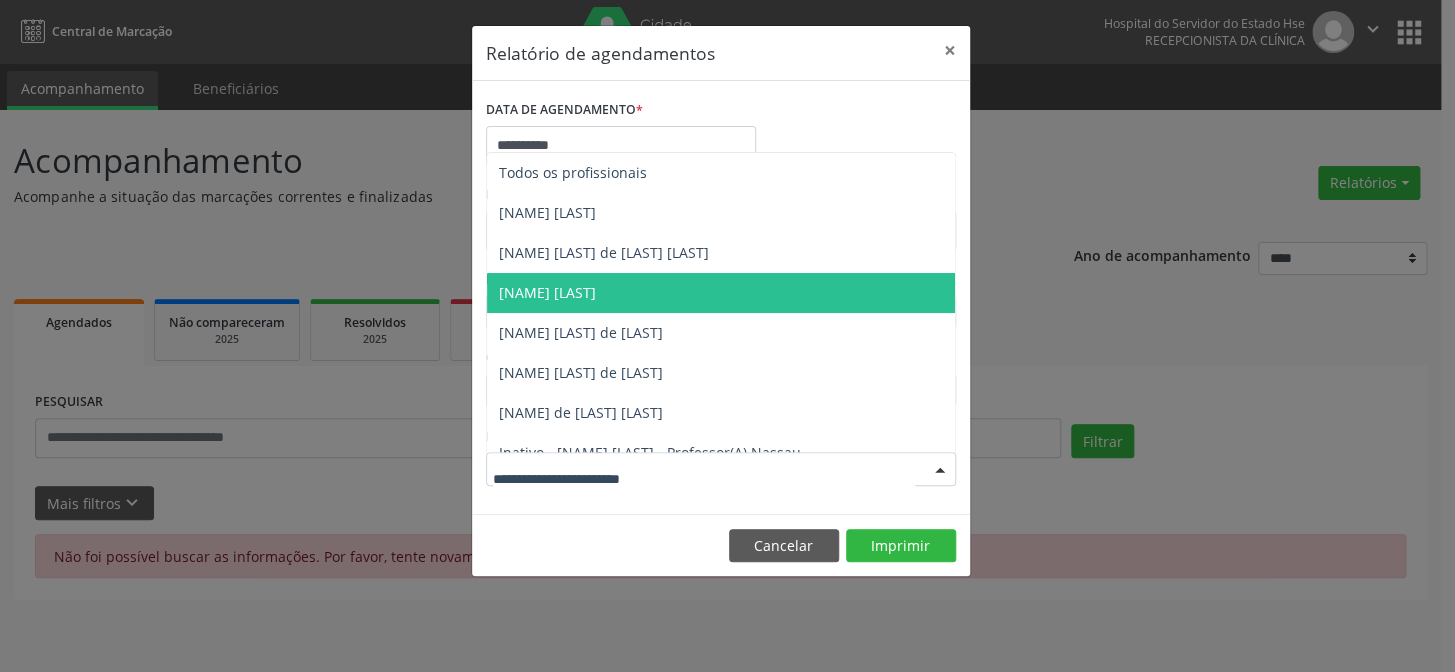 scroll, scrollTop: 180, scrollLeft: 0, axis: vertical 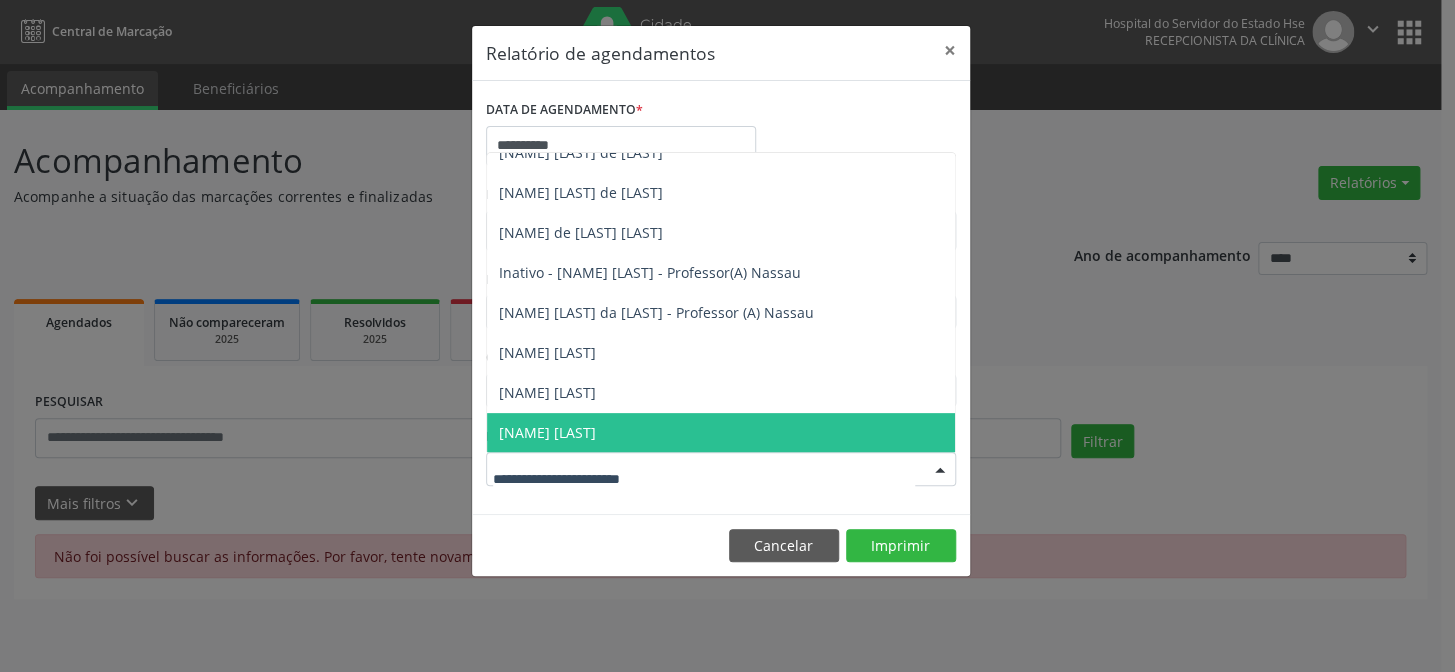 click at bounding box center (704, 479) 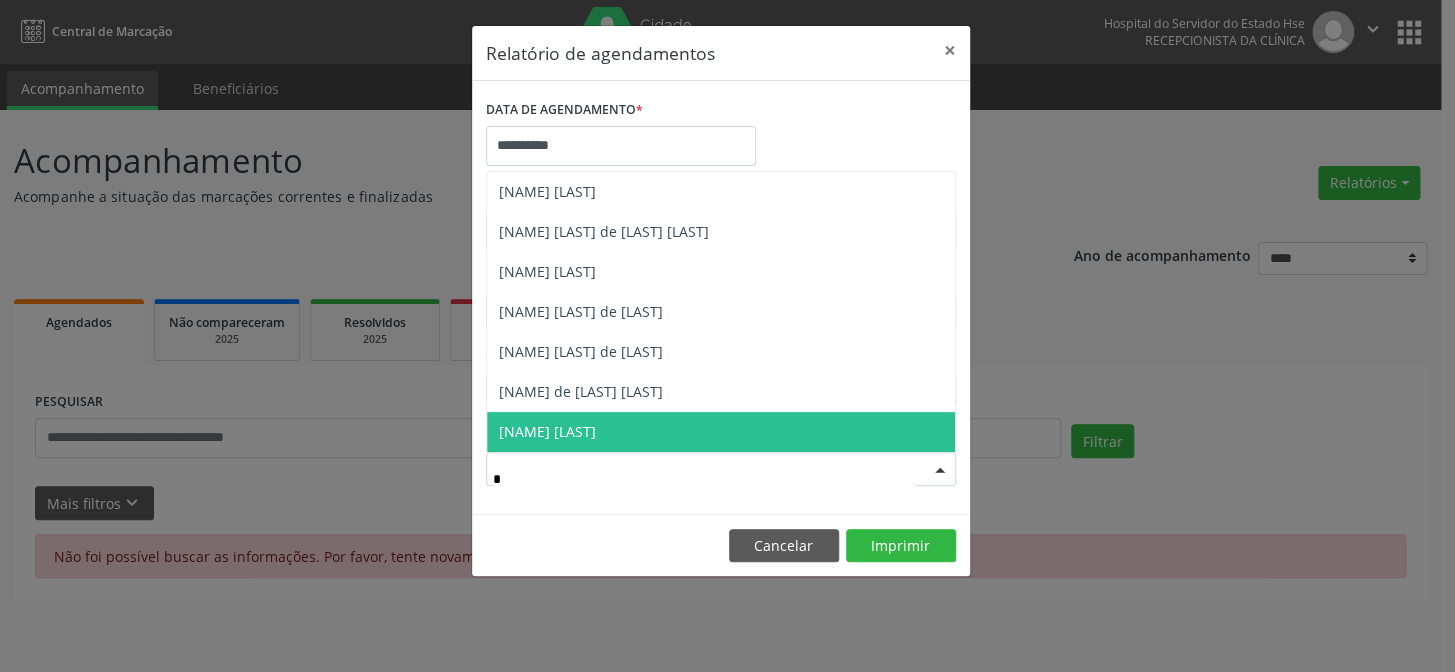 scroll, scrollTop: 0, scrollLeft: 0, axis: both 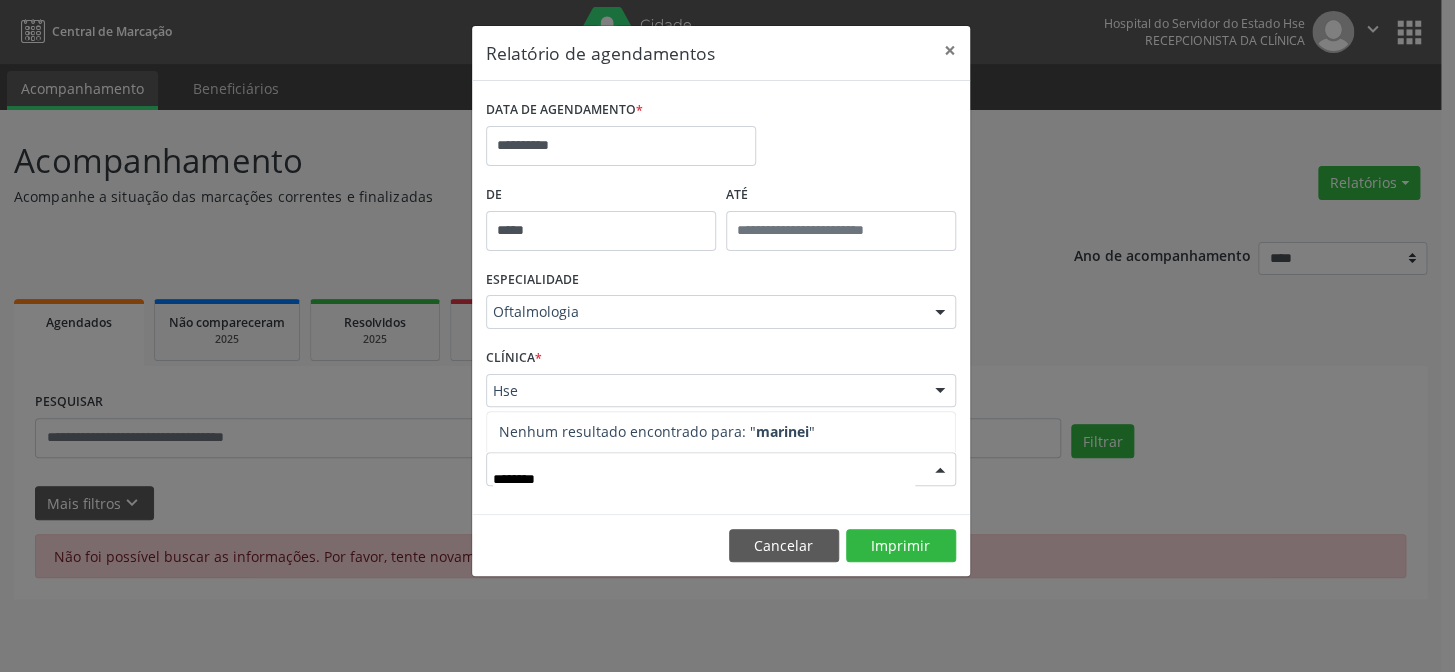 type on "*********" 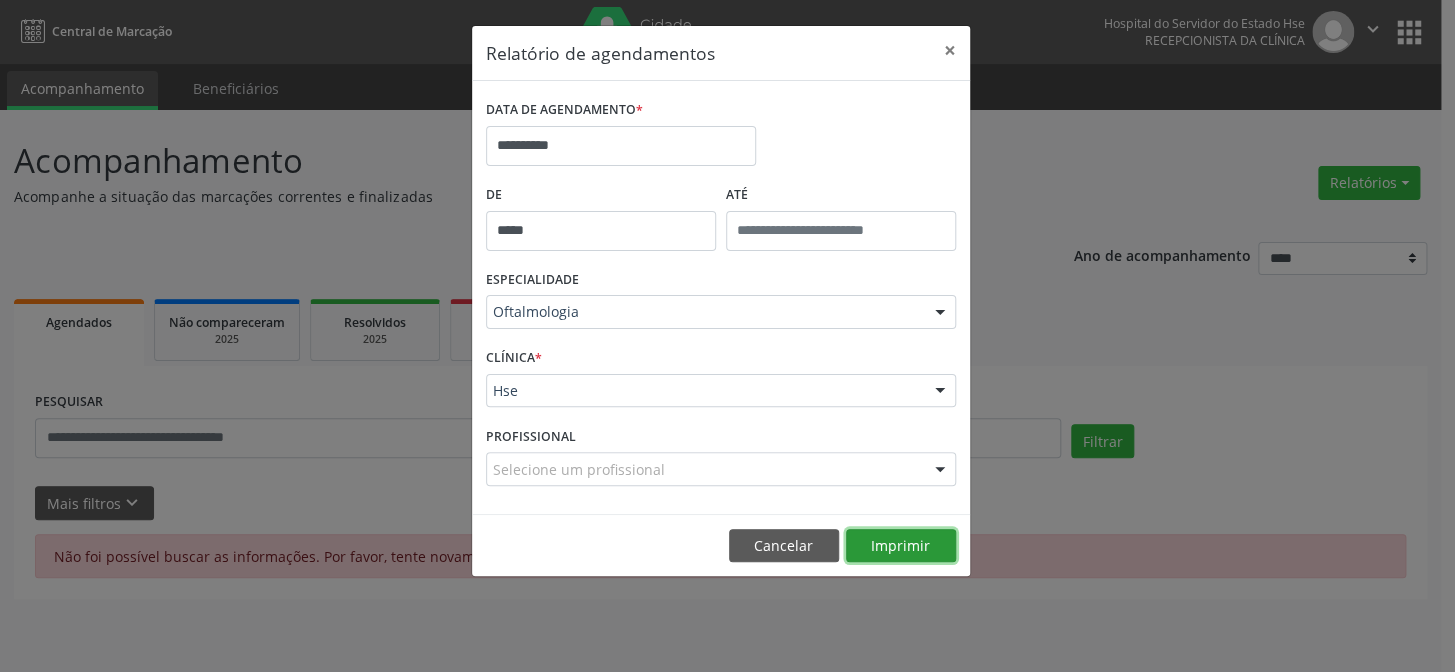 click on "Imprimir" at bounding box center (901, 546) 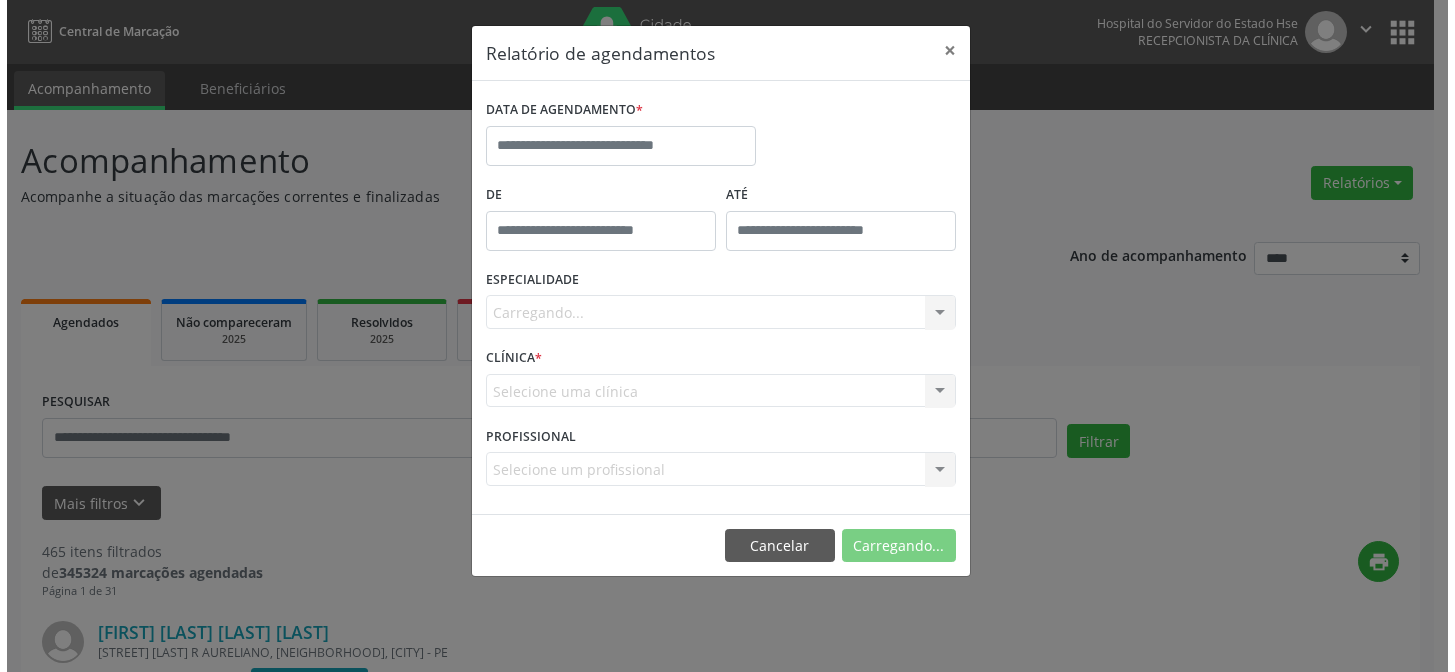scroll, scrollTop: 0, scrollLeft: 0, axis: both 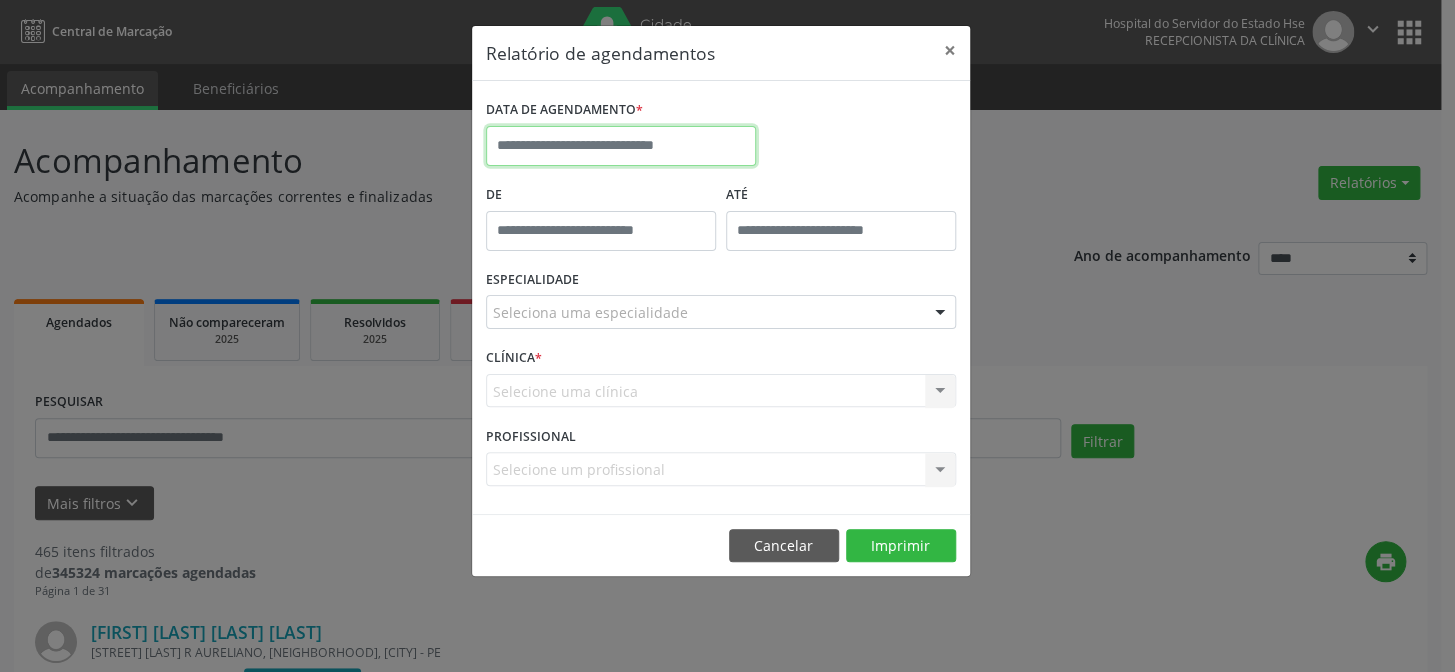 click at bounding box center [621, 146] 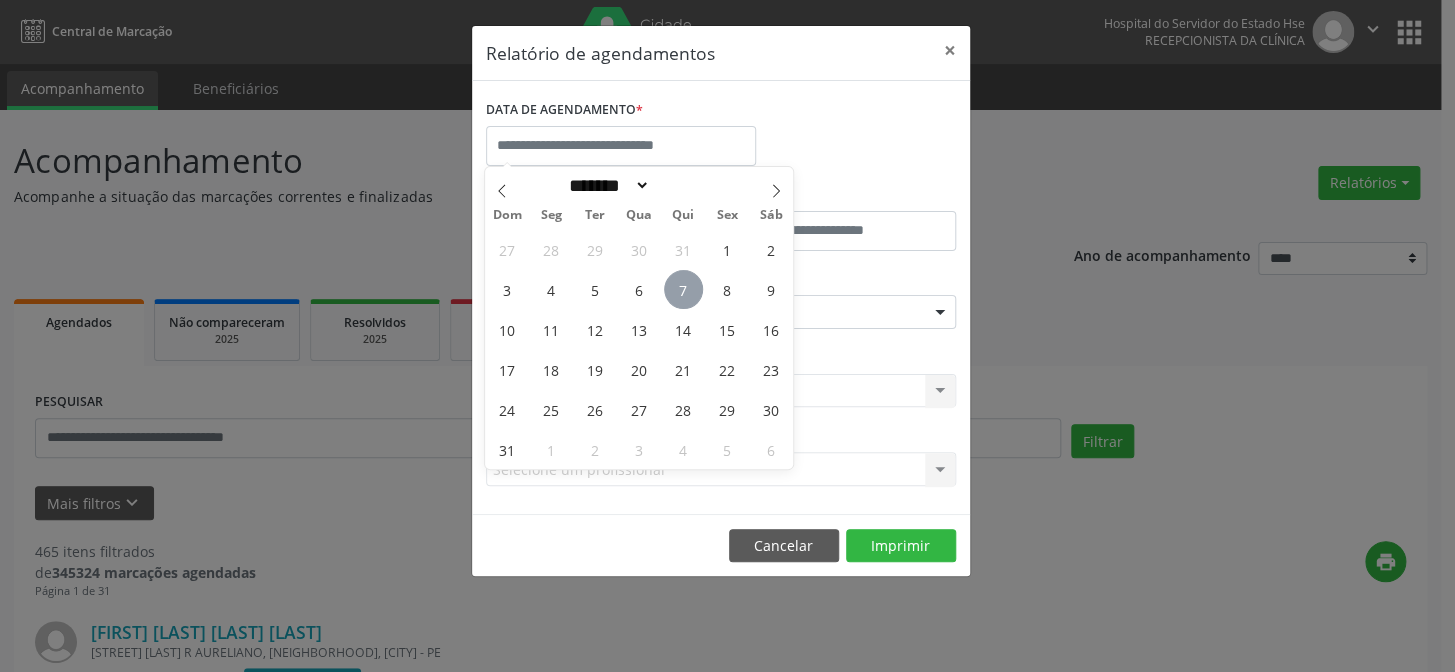 click on "7" at bounding box center [683, 289] 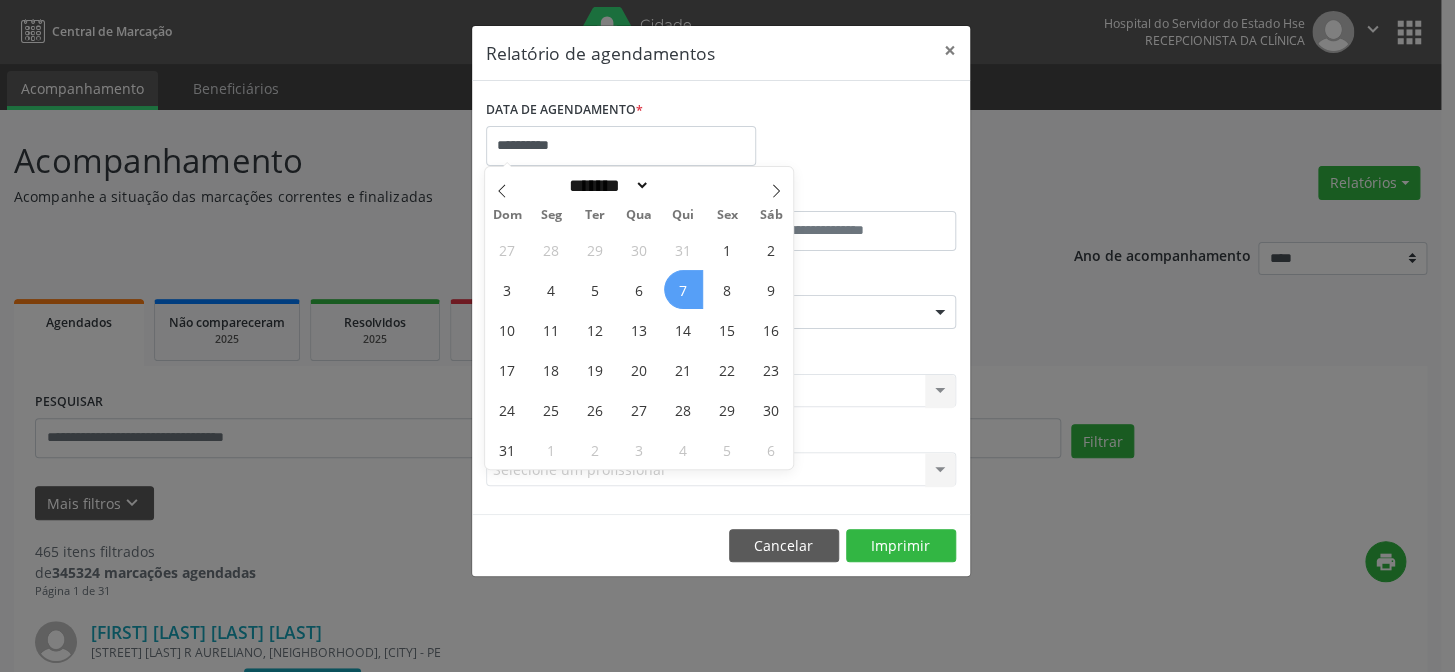 click on "7" at bounding box center (683, 289) 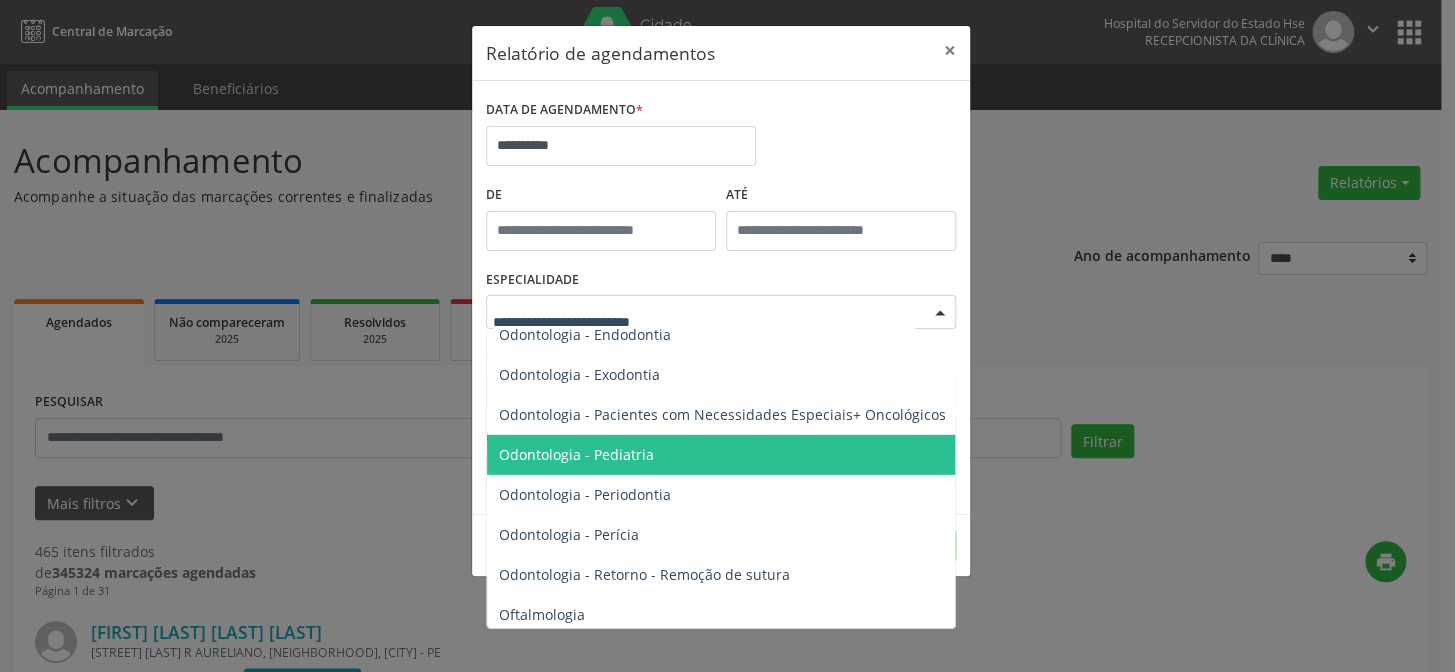 scroll, scrollTop: 2636, scrollLeft: 0, axis: vertical 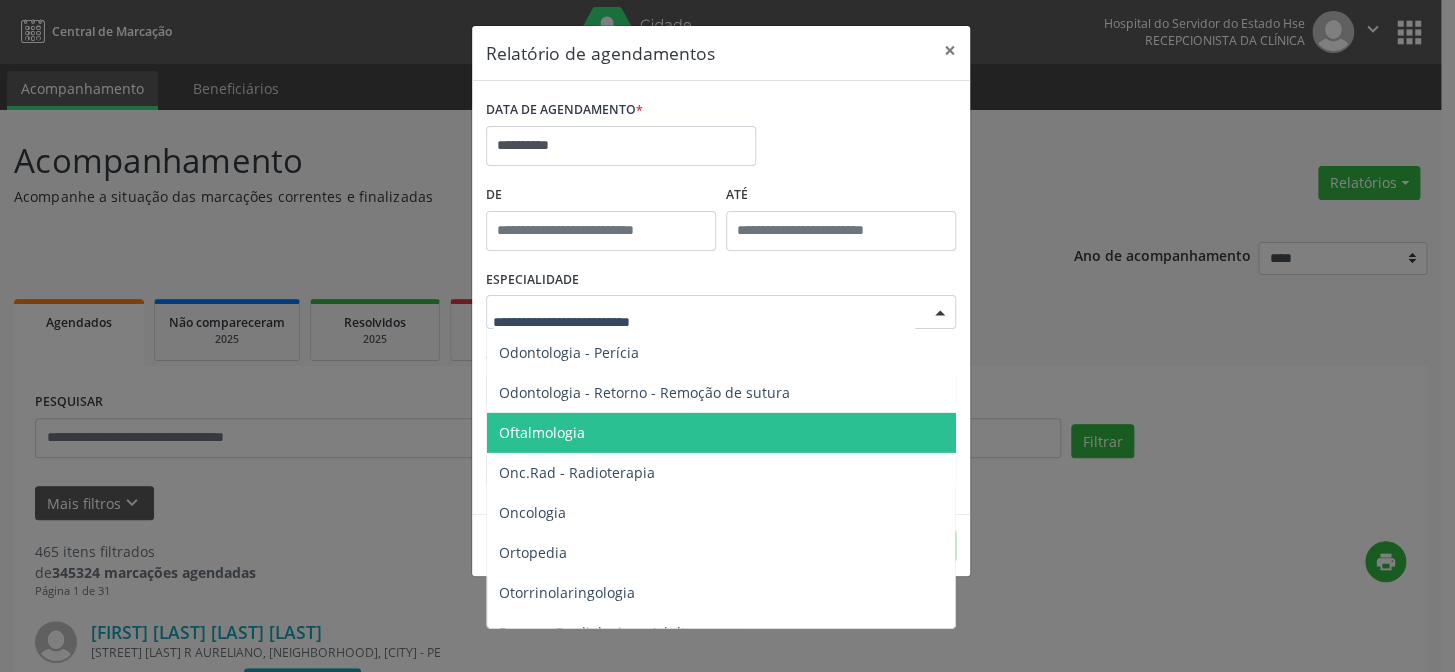 click on "Oftalmologia" at bounding box center [542, 432] 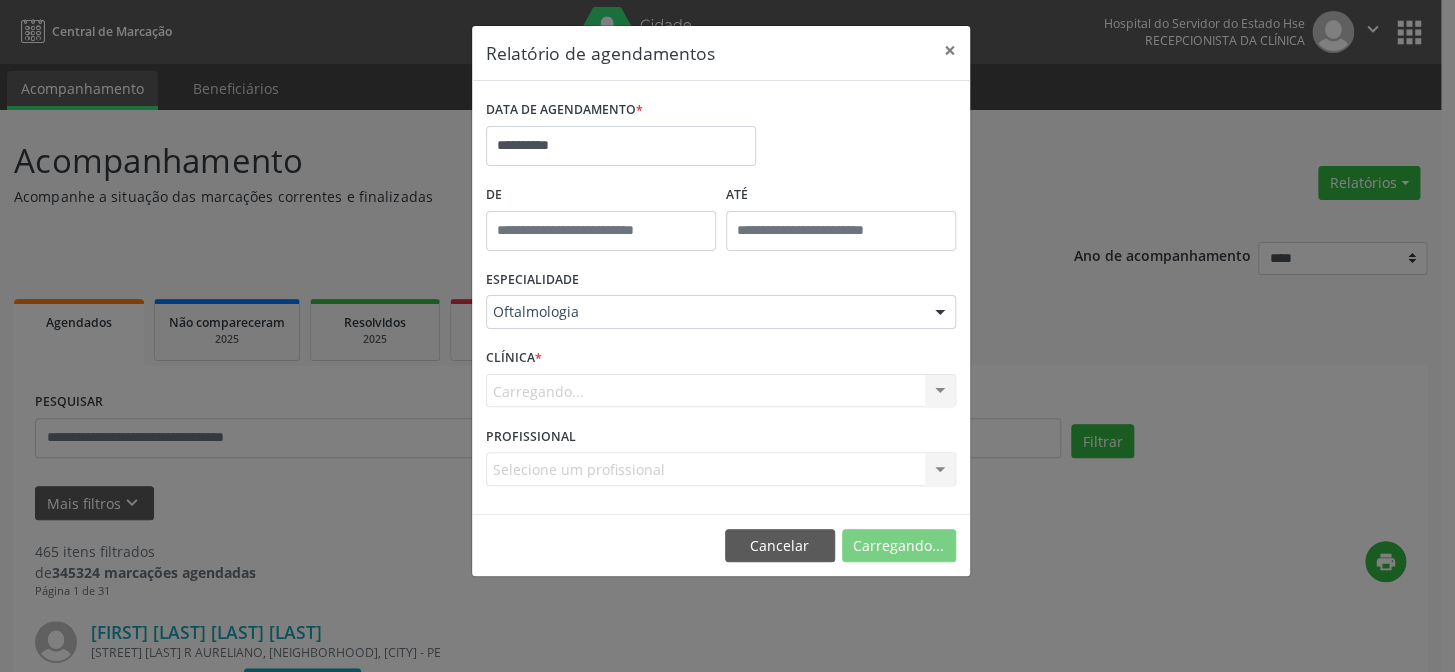 click on "**********" at bounding box center [721, 297] 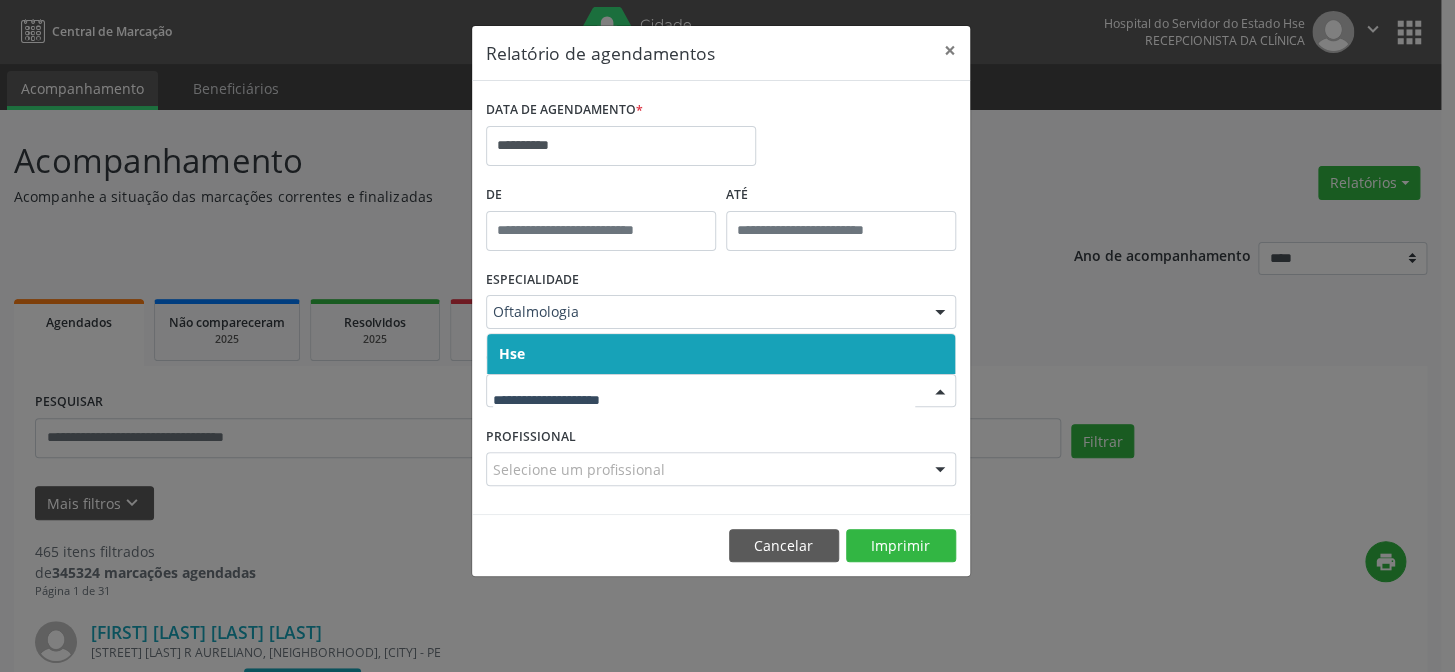 click at bounding box center (721, 391) 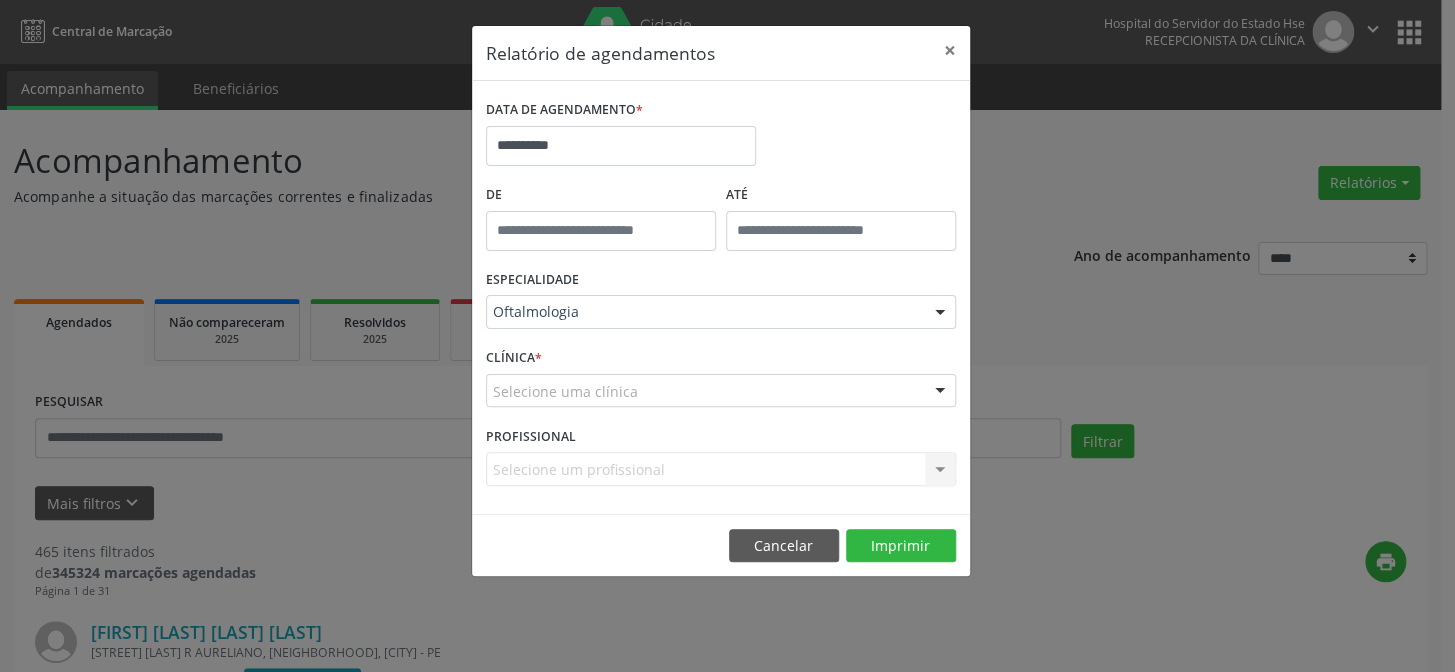 click on "CLÍNICA
*
Selecione uma clínica
Hse
Nenhum resultado encontrado para: "   "
Não há nenhuma opção para ser exibida." at bounding box center (721, 382) 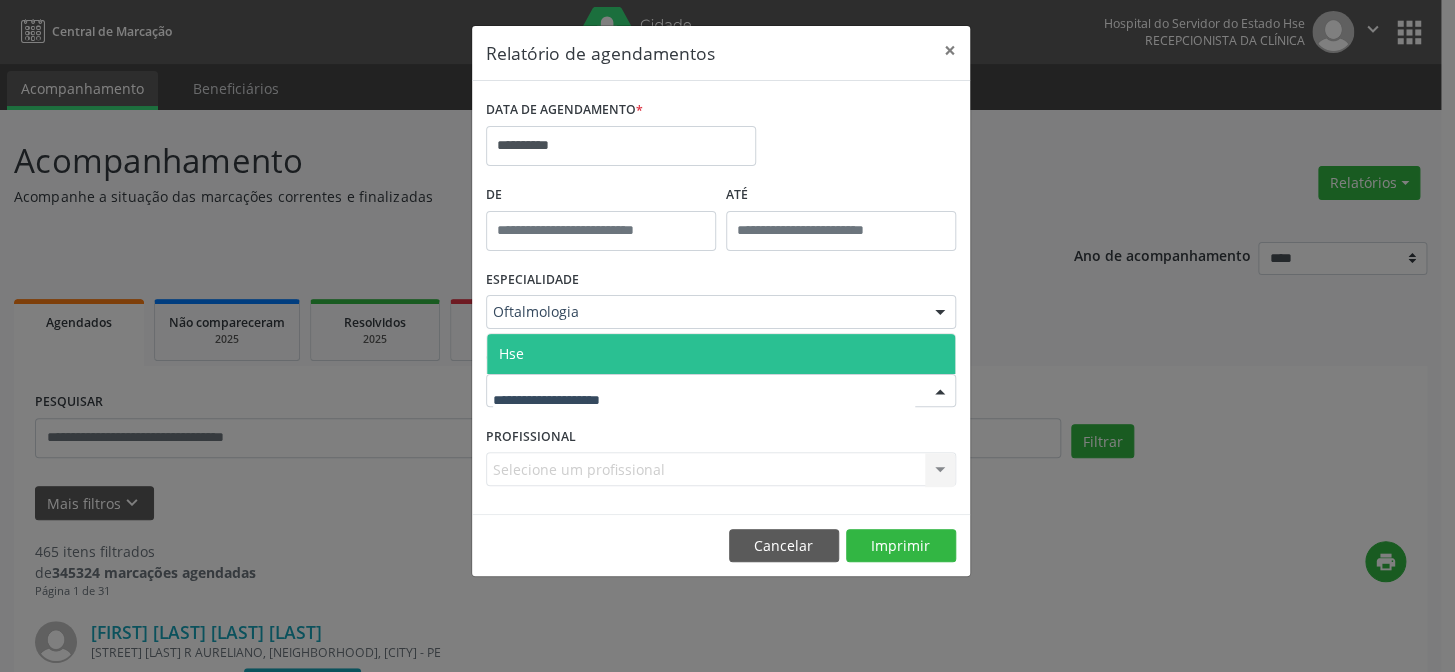 click on "Hse" at bounding box center [721, 354] 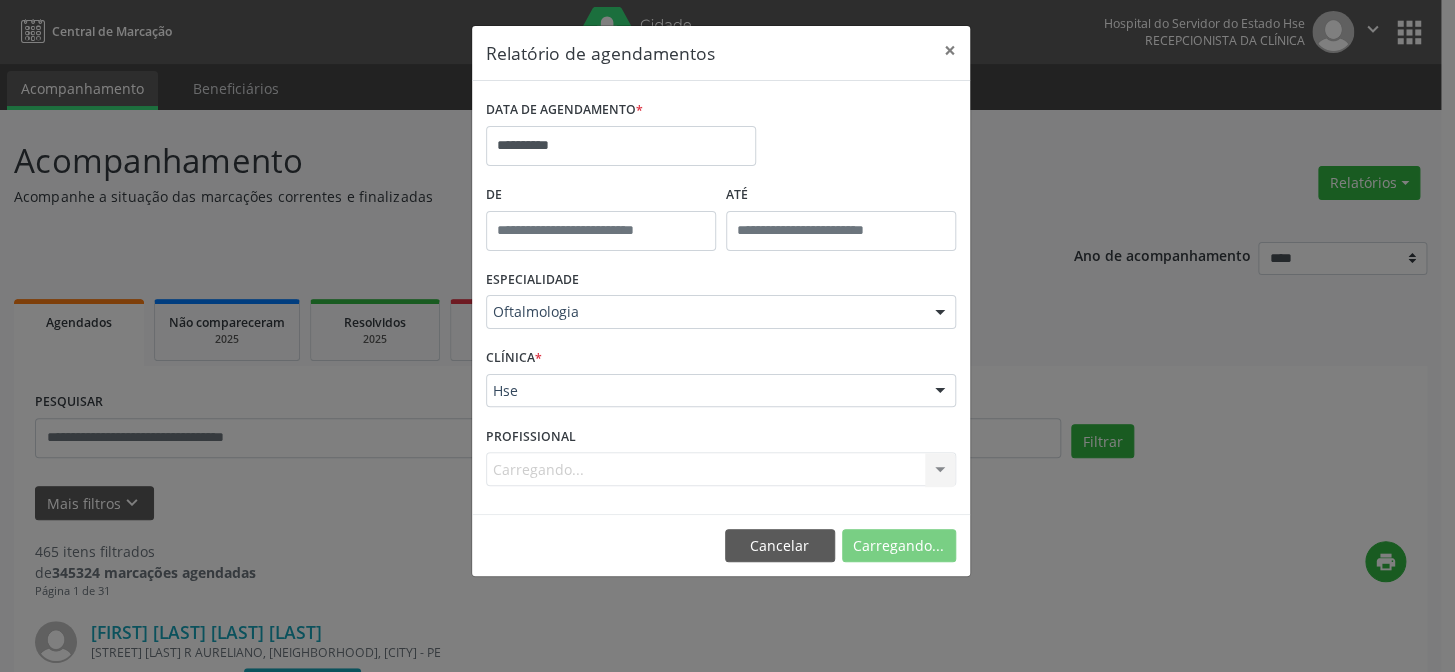 click on "CLÍNICA
*
Hse         Hse
Nenhum resultado encontrado para: "   "
Não há nenhuma opção para ser exibida." at bounding box center [721, 382] 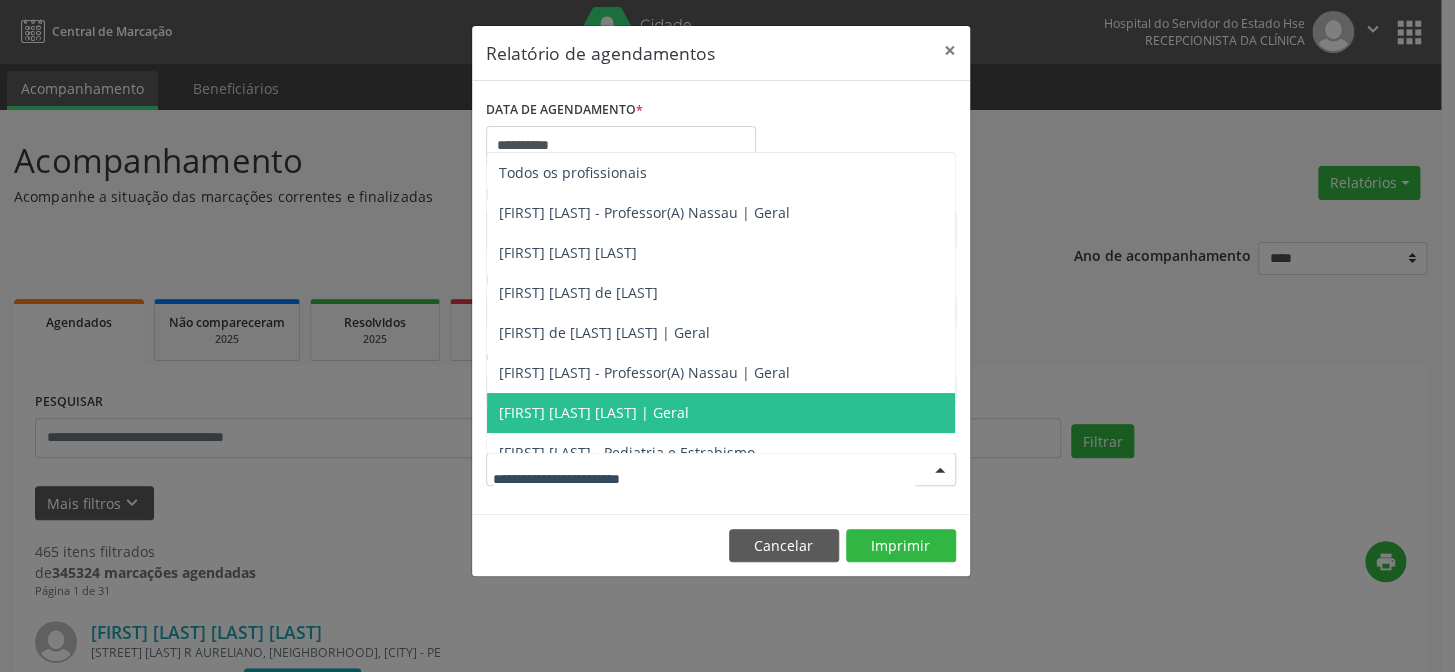 click on "[FIRST] [LAST] [LAST] | Geral" at bounding box center [594, 412] 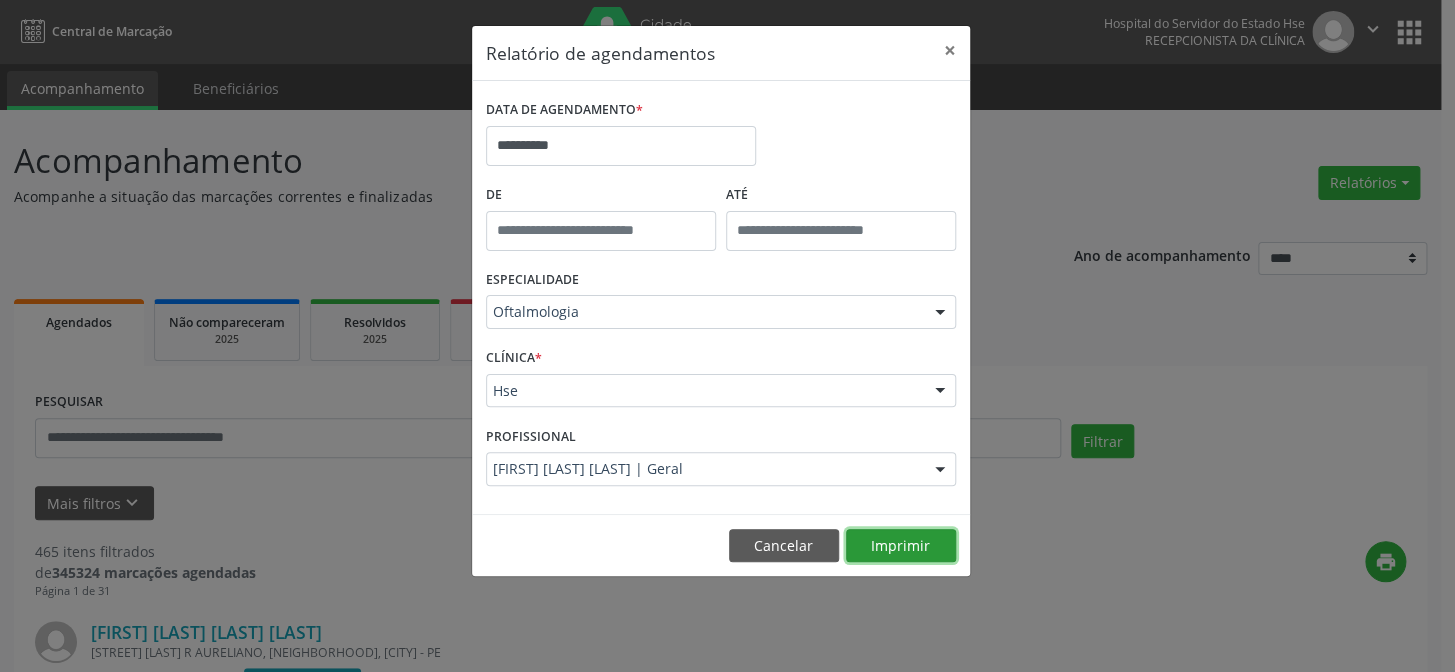 click on "Imprimir" at bounding box center (901, 546) 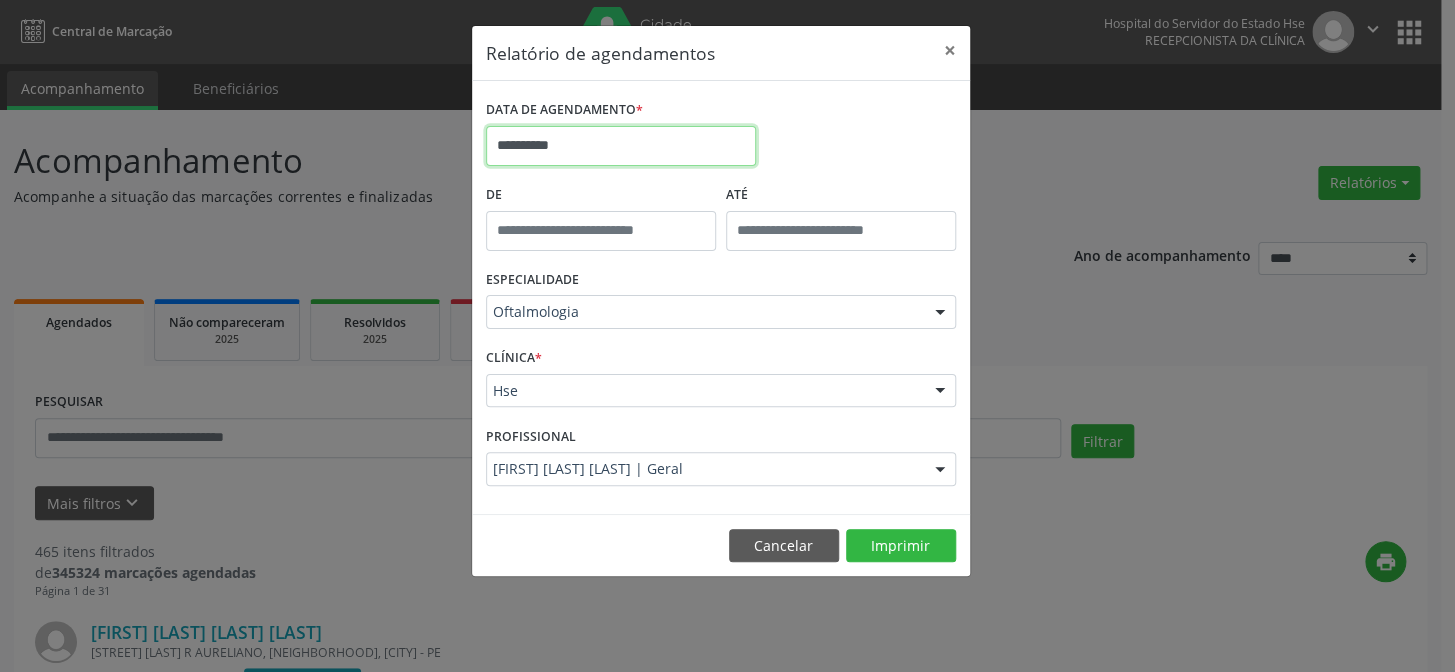 click on "**********" at bounding box center [621, 146] 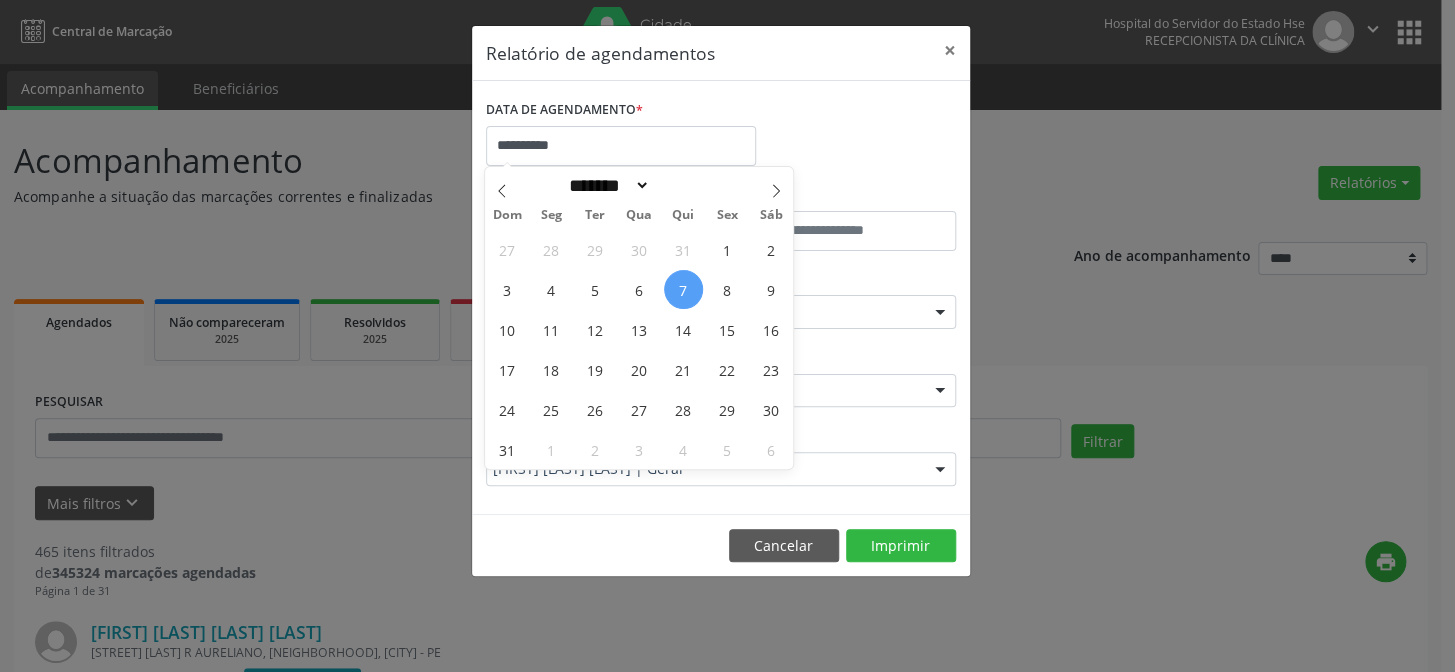 click on "7" at bounding box center (683, 289) 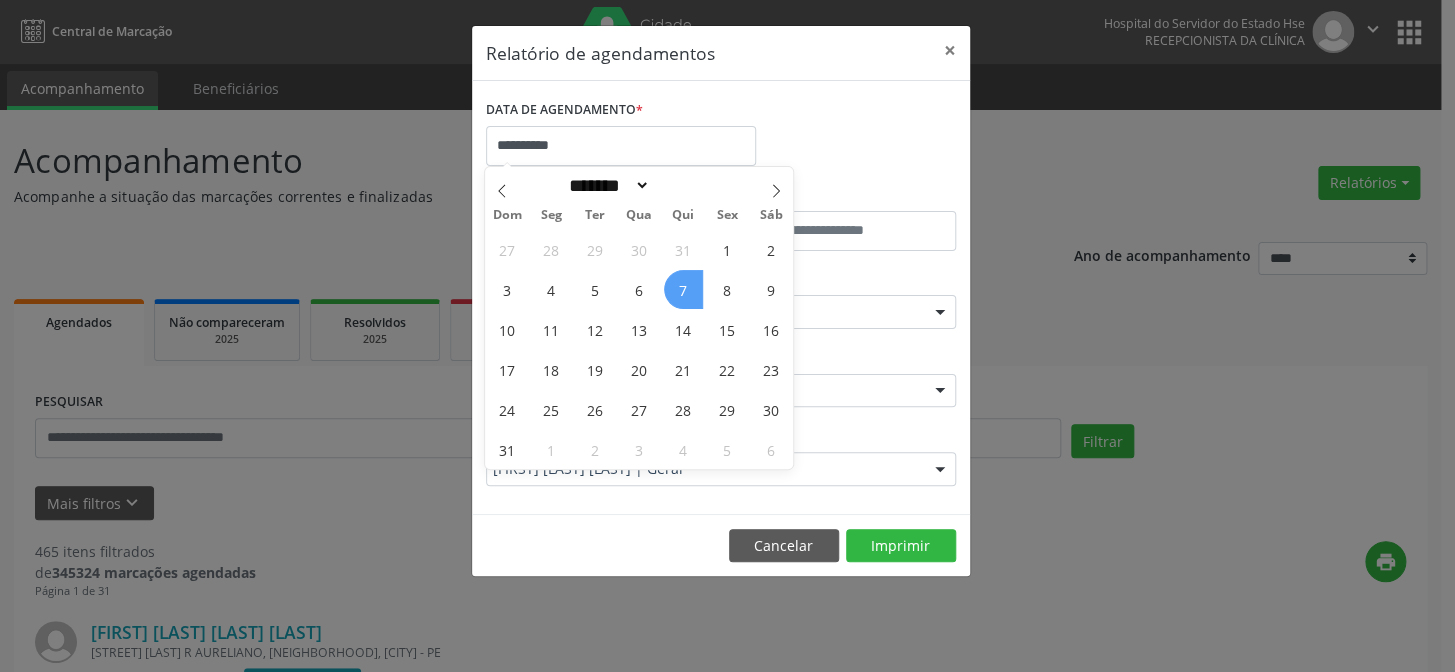 type on "**********" 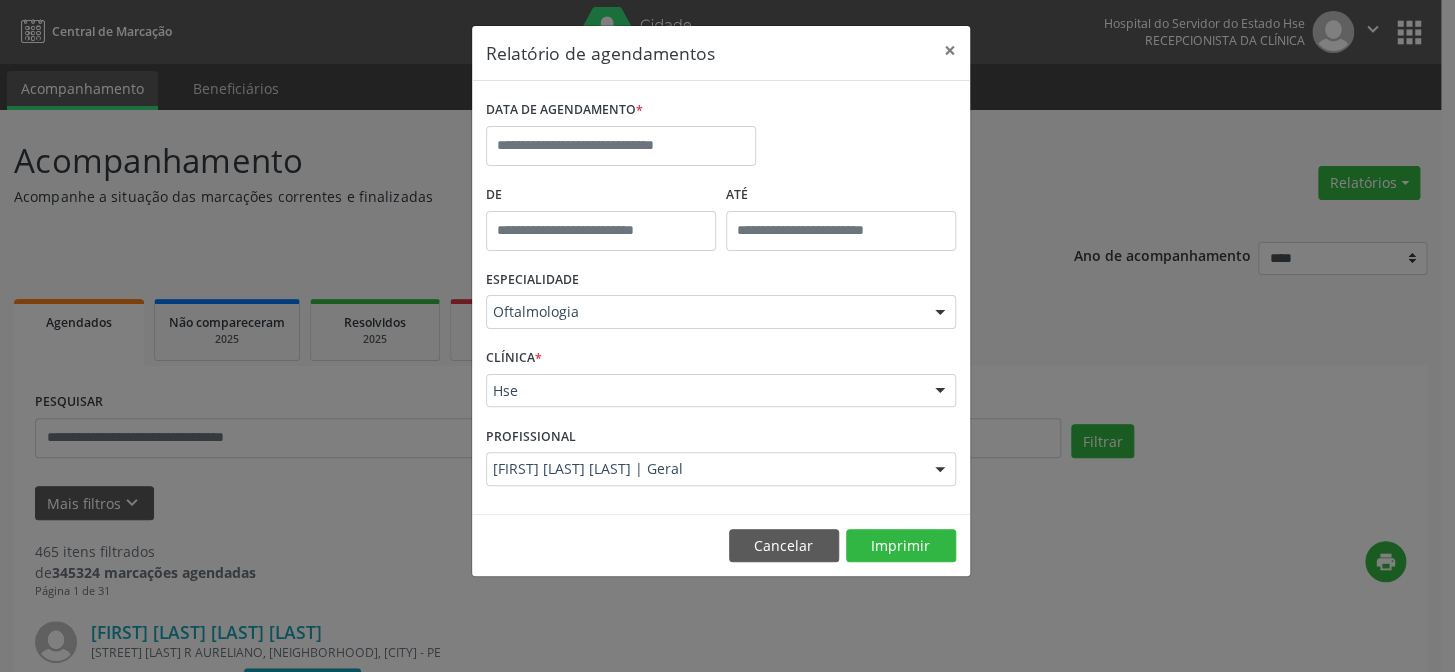 click on "Relatório de agendamentos ×
DATA DE AGENDAMENTO
*
De
ATÉ
ESPECIALIDADE
Oftalmologia         Todas as especialidades   Alergologia   Angiologia   Arritmologia   Cardiologia   Cirurgia Abdominal   Cirurgia Bariatrica   Cirurgia Cabeça e Pescoço   Cirurgia Cardiaca   Cirurgia Geral   Cirurgia Ginecologica   Cirurgia Mastologia Oncologica   Cirurgia Pediatrica   Cirurgia Plastica   Cirurgia Toracica   Cirurgia geral oncológica   Cirurgia geral oncológica   Cirurgião Dermatológico   Clinica Geral   Clinica Medica   Consulta de Enfermagem - Hiperdia   Consulta de Enfermagem - Preventivo   Consulta de Enfermagem - Pré-Natal   Consulta de Enfermagem - Puericultura   Dermatologia   Endocinologia   Endocrino Diabetes   Endocrinologia   Fisioterapia   Fisioterapia Cirurgica   Fonoaudiologia   Gastro/Hepato   Gastroenterologia   Gastropediatria   Geriatria   Ginecologia   Gnecologia   Hebiatra   Hematologia   Hepatologia" at bounding box center (727, 336) 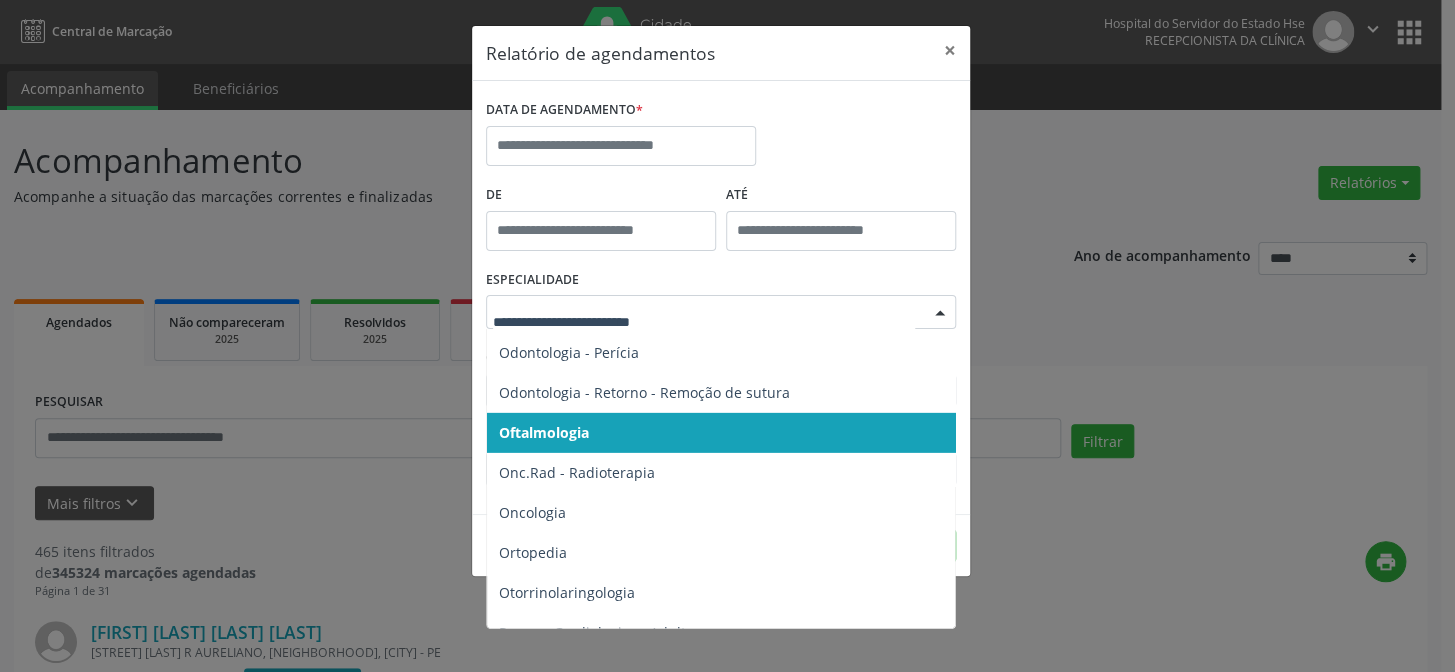 drag, startPoint x: 939, startPoint y: 310, endPoint x: 913, endPoint y: 311, distance: 26.019224 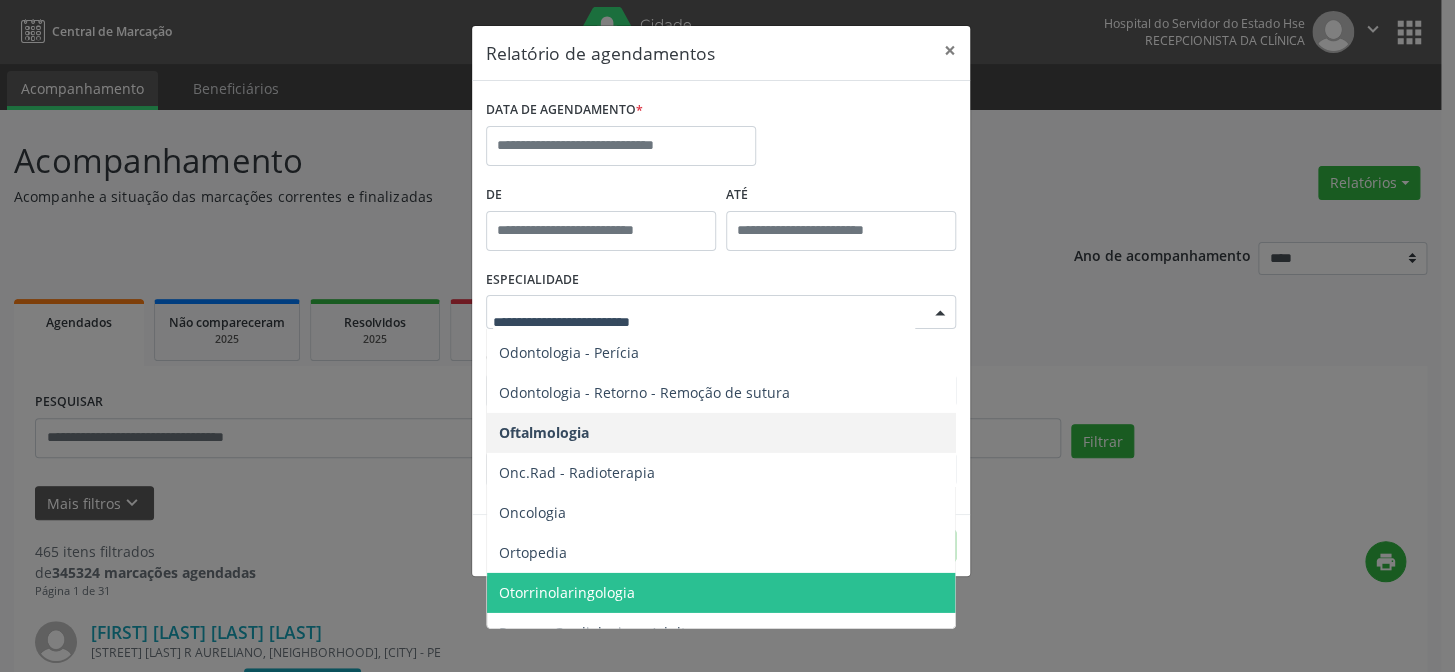 click on "Otorrinolaringologia" at bounding box center (567, 592) 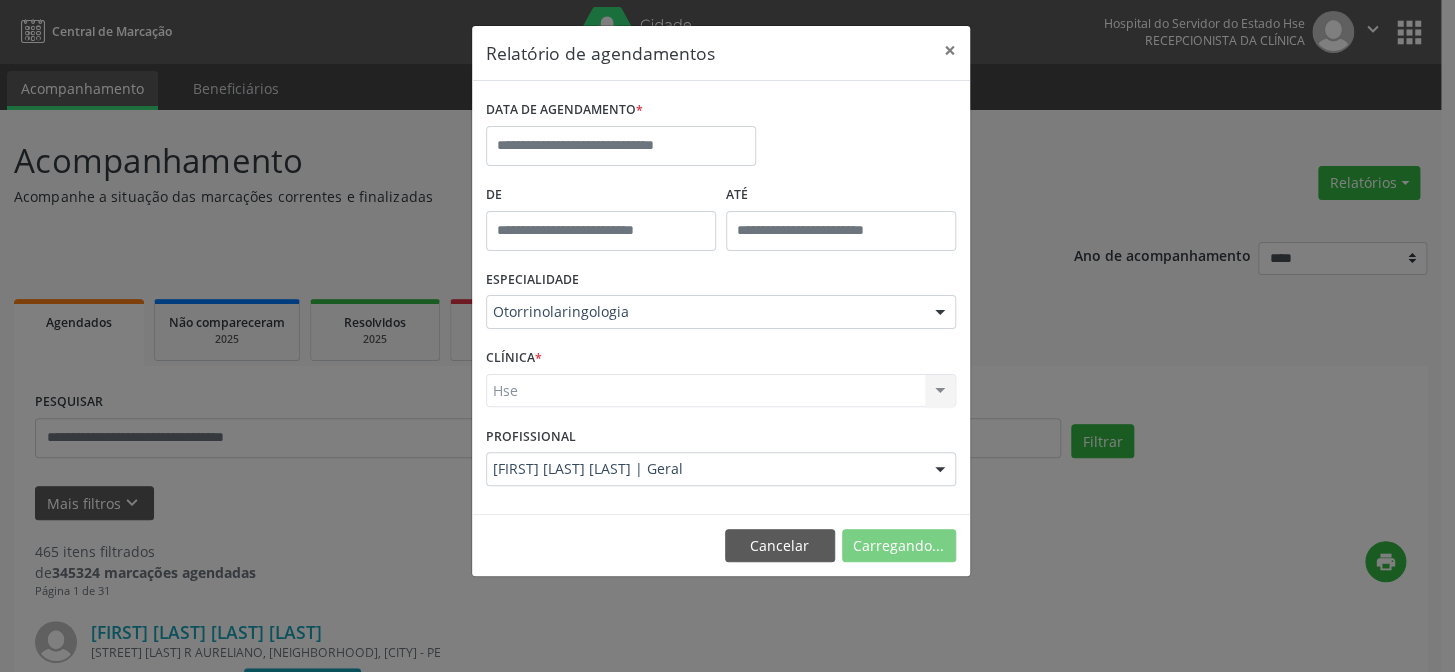 click on "Relatório de agendamentos ×
DATA DE AGENDAMENTO
*
De
ATÉ
ESPECIALIDADE
Otorrinolaringologia         Todas as especialidades   Alergologia   Angiologia   Arritmologia   Cardiologia   Cirurgia Abdominal   Cirurgia Bariatrica   Cirurgia Cabeça e Pescoço   Cirurgia Cardiaca   Cirurgia Geral   Cirurgia Ginecologica   Cirurgia Mastologia Oncologica   Cirurgia Pediatrica   Cirurgia Plastica   Cirurgia Toracica   Cirurgia geral oncológica   Cirurgia geral oncológica   Cirurgião Dermatológico   Clinica Geral   Clinica Medica   Consulta de Enfermagem - Hiperdia   Consulta de Enfermagem - Preventivo   Consulta de Enfermagem - Pré-Natal   Consulta de Enfermagem - Puericultura   Dermatologia   Endocinologia   Endocrino Diabetes   Endocrinologia   Fisioterapia   Fisioterapia Cirurgica   Fonoaudiologia   Gastro/Hepato   Gastroenterologia   Gastropediatria   Geriatria   Ginecologia   Gnecologia   Hebiatra   Hematologia" at bounding box center (727, 336) 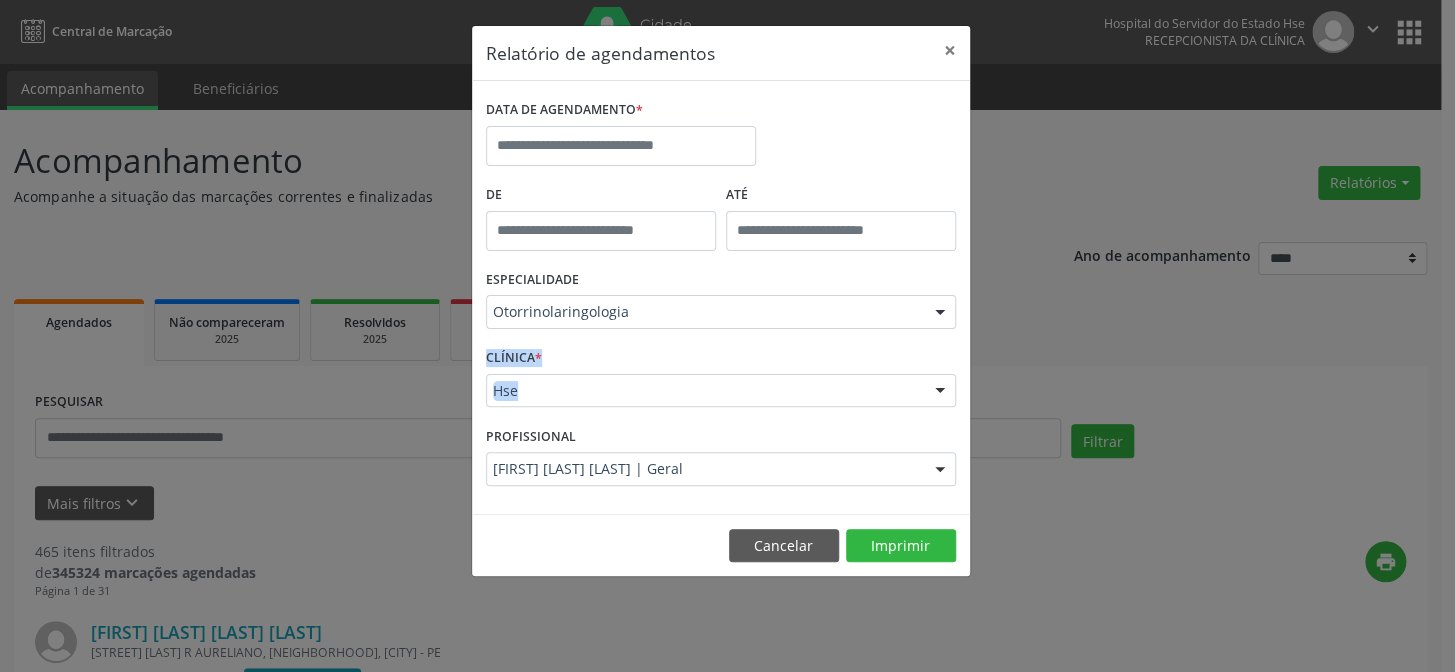drag, startPoint x: 559, startPoint y: 340, endPoint x: 639, endPoint y: 405, distance: 103.077644 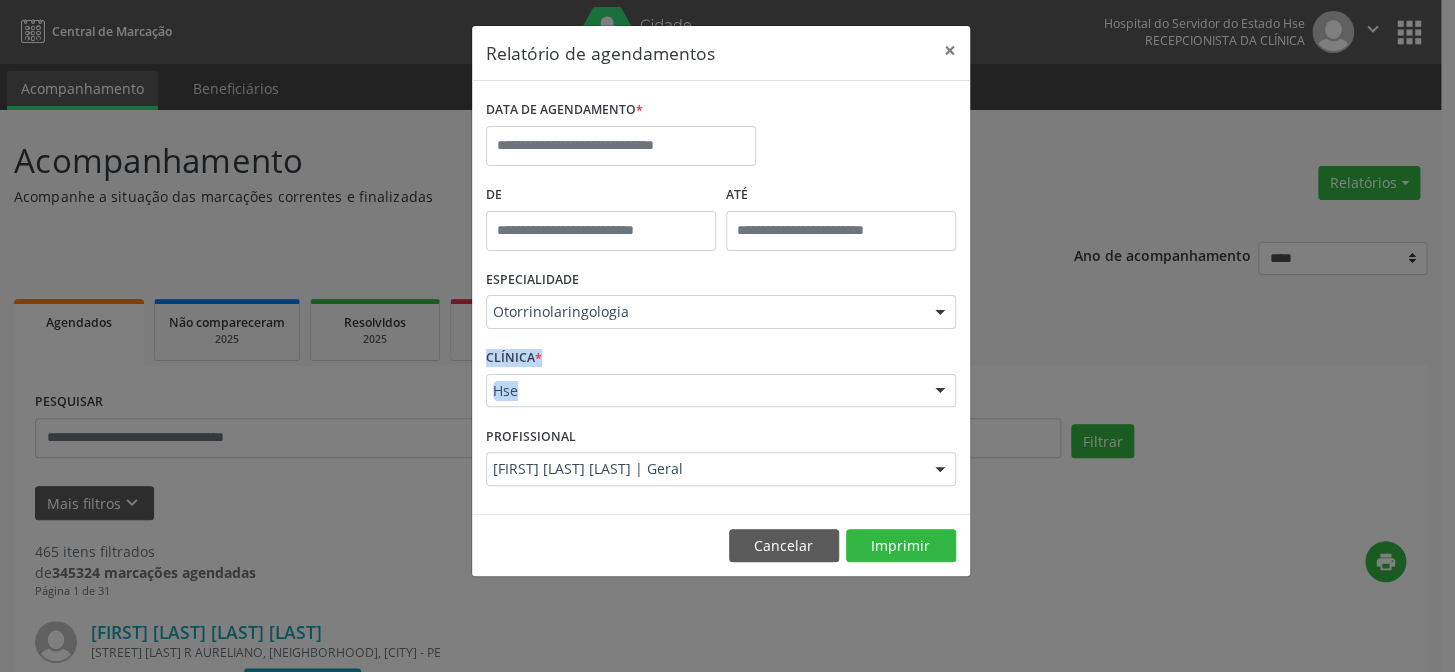 click on "DATA DE AGENDAMENTO
*
De
ATÉ
ESPECIALIDADE
Otorrinolaringologia         Todas as especialidades   Alergologia   Angiologia   Arritmologia   Cardiologia   Cirurgia Abdominal   Cirurgia Bariatrica   Cirurgia Cabeça e Pescoço   Cirurgia Cardiaca   Cirurgia Geral   Cirurgia Ginecologica   Cirurgia Mastologia Oncologica   Cirurgia Pediatrica   Cirurgia Plastica   Cirurgia Toracica   Cirurgia geral oncológica   Cirurgia geral oncológica   Cirurgião Dermatológico   Clinica Geral   Clinica Medica   Consulta de Enfermagem - Hiperdia   Consulta de Enfermagem - Preventivo   Consulta de Enfermagem - Pré-Natal   Consulta de Enfermagem - Puericultura   Dermatologia   Endocinologia   Endocrino Diabetes   Endocrinologia   Fisioterapia   Fisioterapia Cirurgica   Fonoaudiologia   Gastro/Hepato   Gastroenterologia   Gastropediatria   Geriatria   Ginecologia   Gnecologia   Hebiatra   Hematologia   Hepatologia       Mastologia" at bounding box center [721, 297] 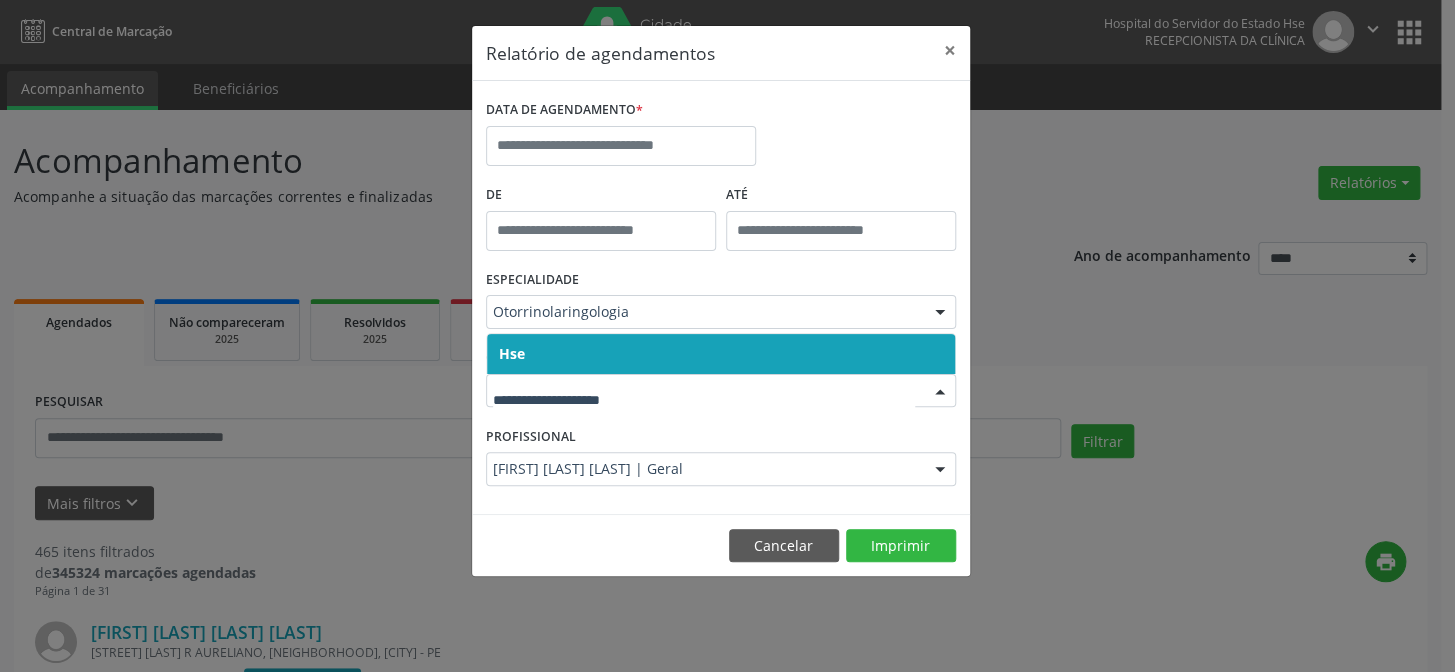 click at bounding box center [940, 392] 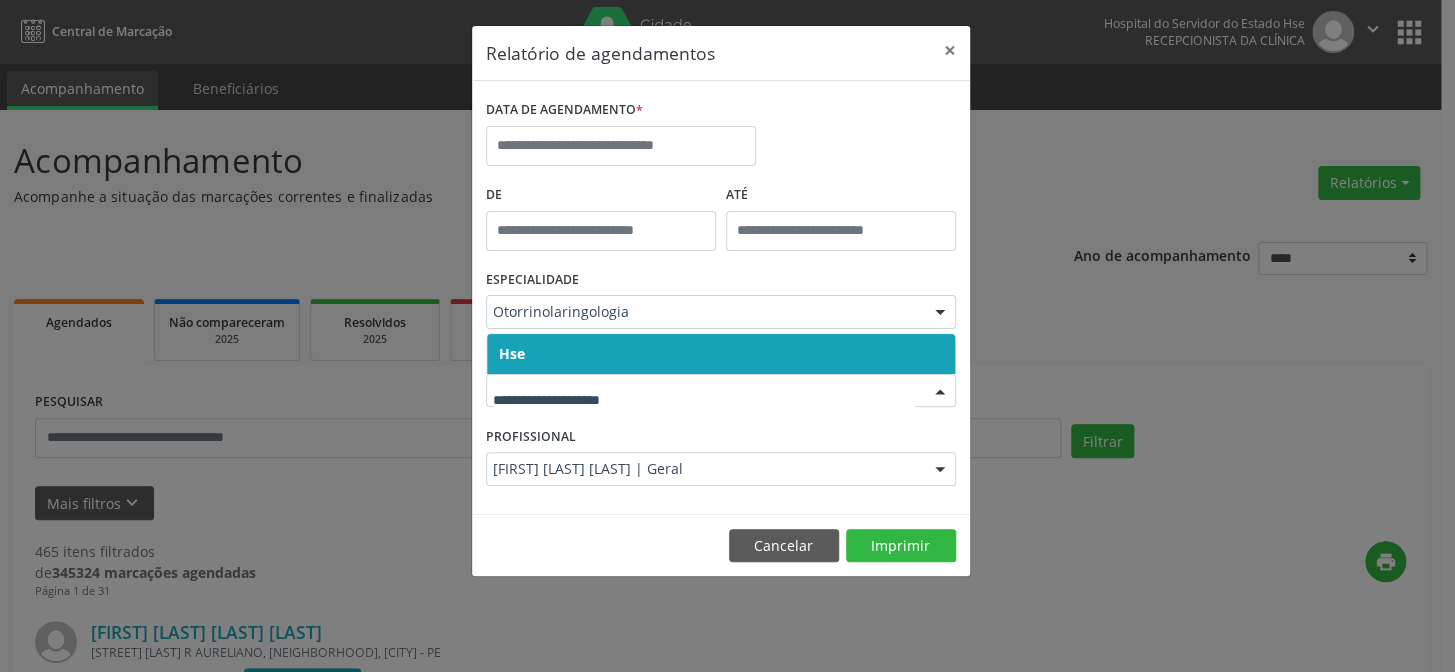 click on "Hse" at bounding box center (721, 354) 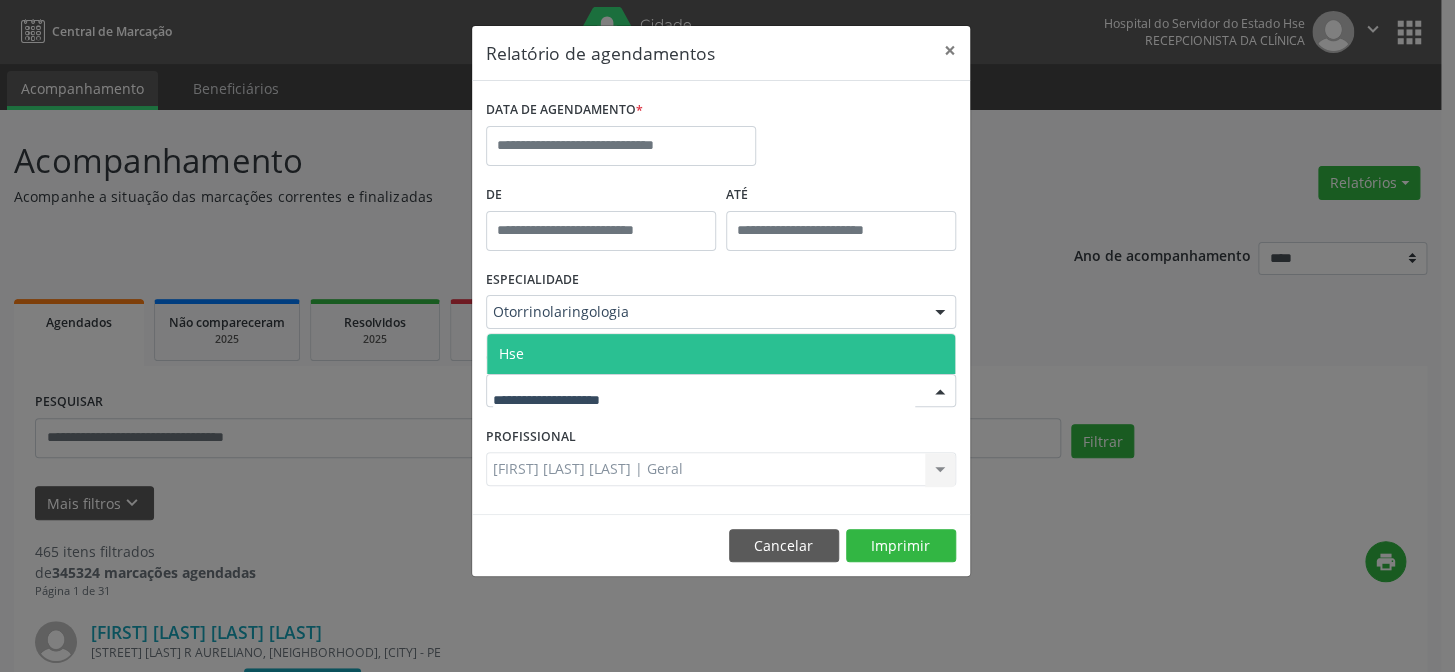 click on "Hse" at bounding box center [721, 354] 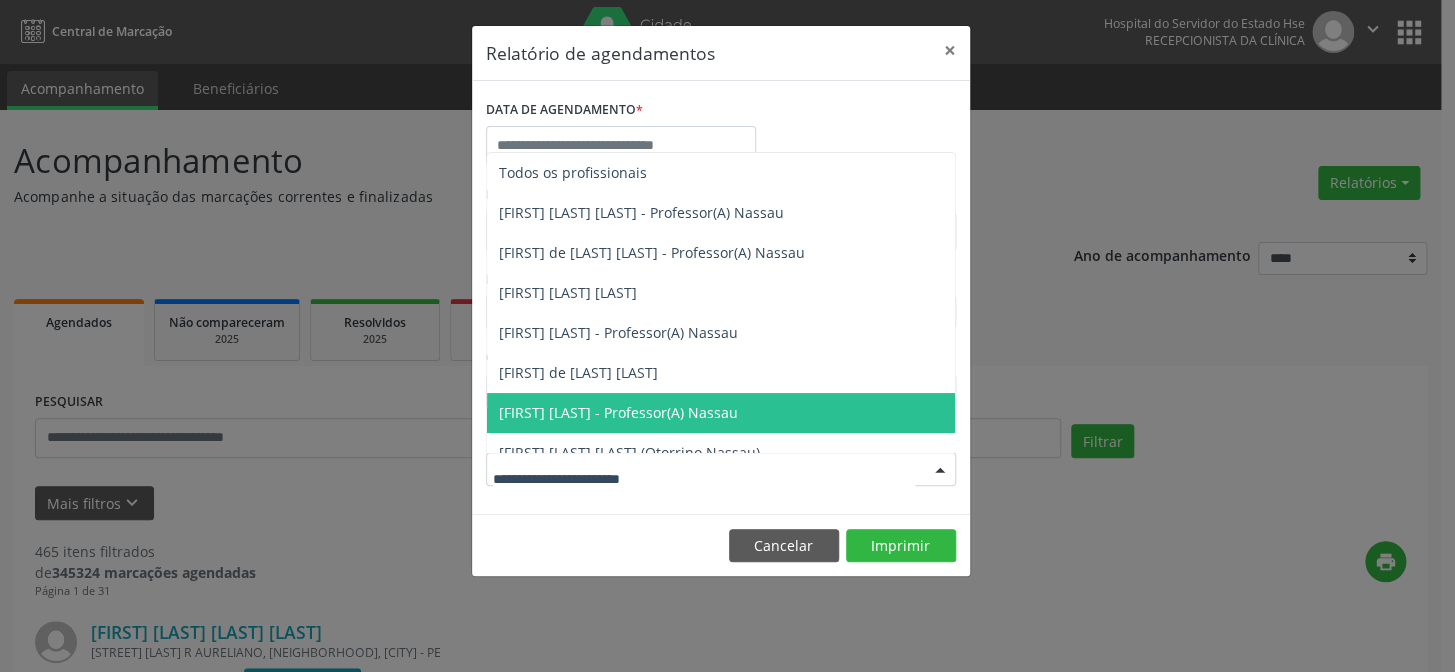 scroll, scrollTop: 181, scrollLeft: 0, axis: vertical 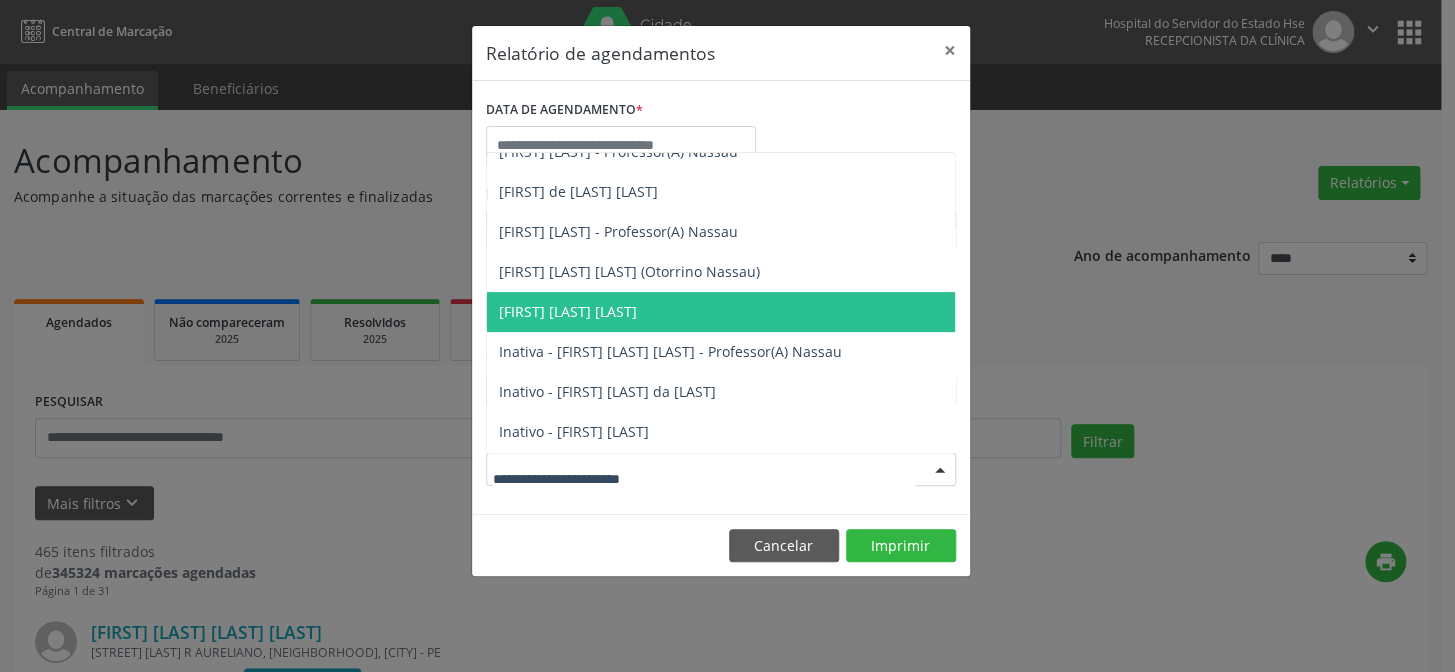 click on "[FIRST] [LAST] [LAST]" at bounding box center [568, 311] 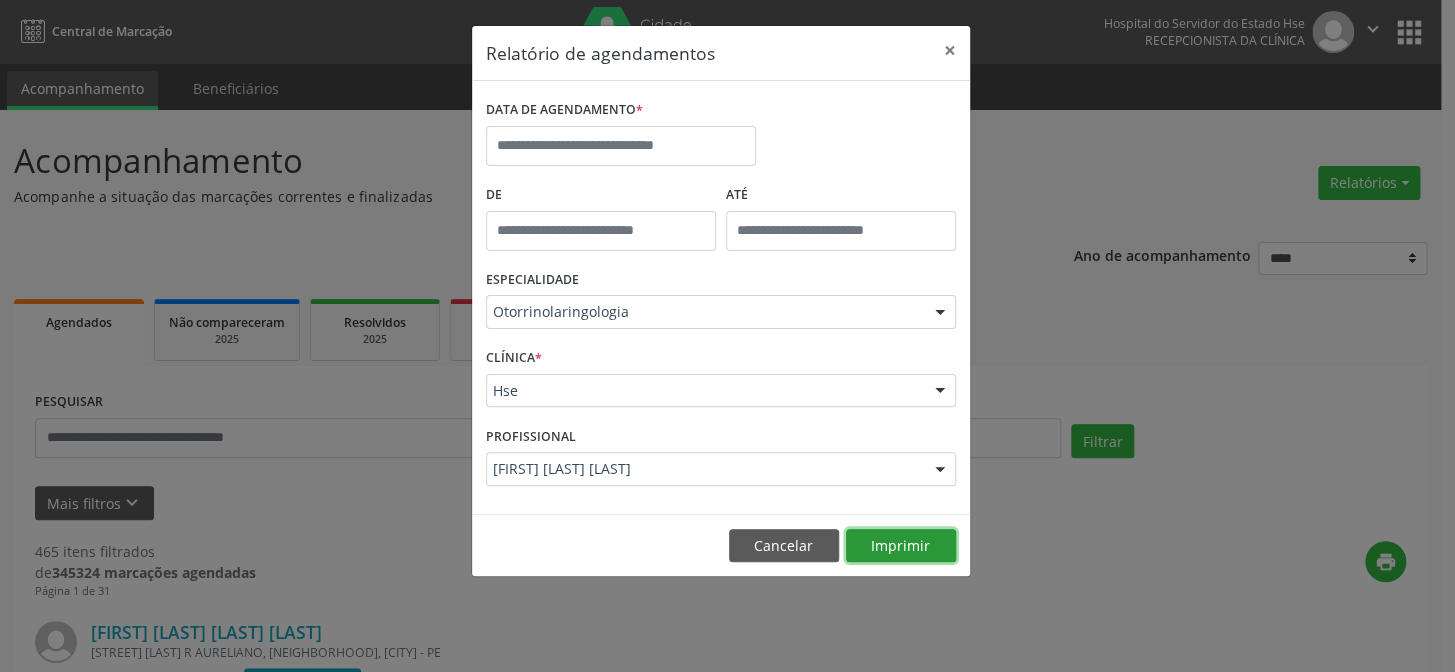 click on "Imprimir" at bounding box center [901, 546] 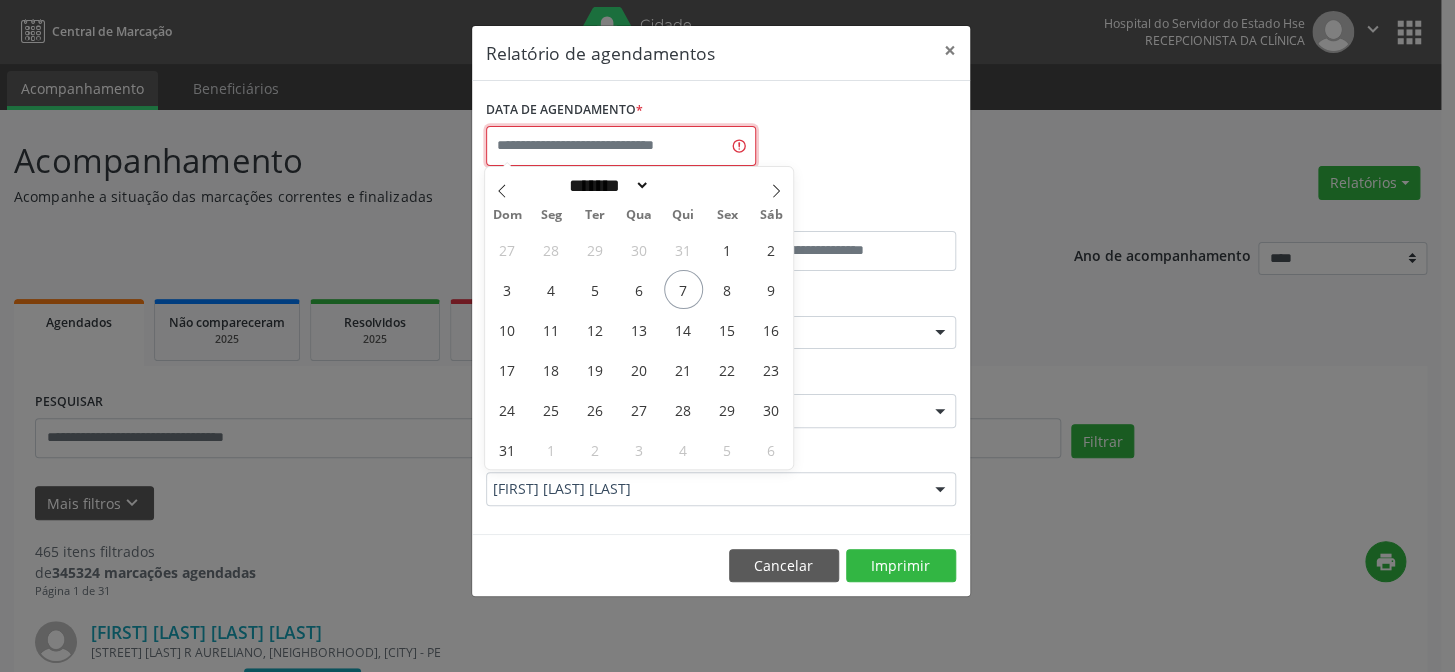 click at bounding box center [621, 146] 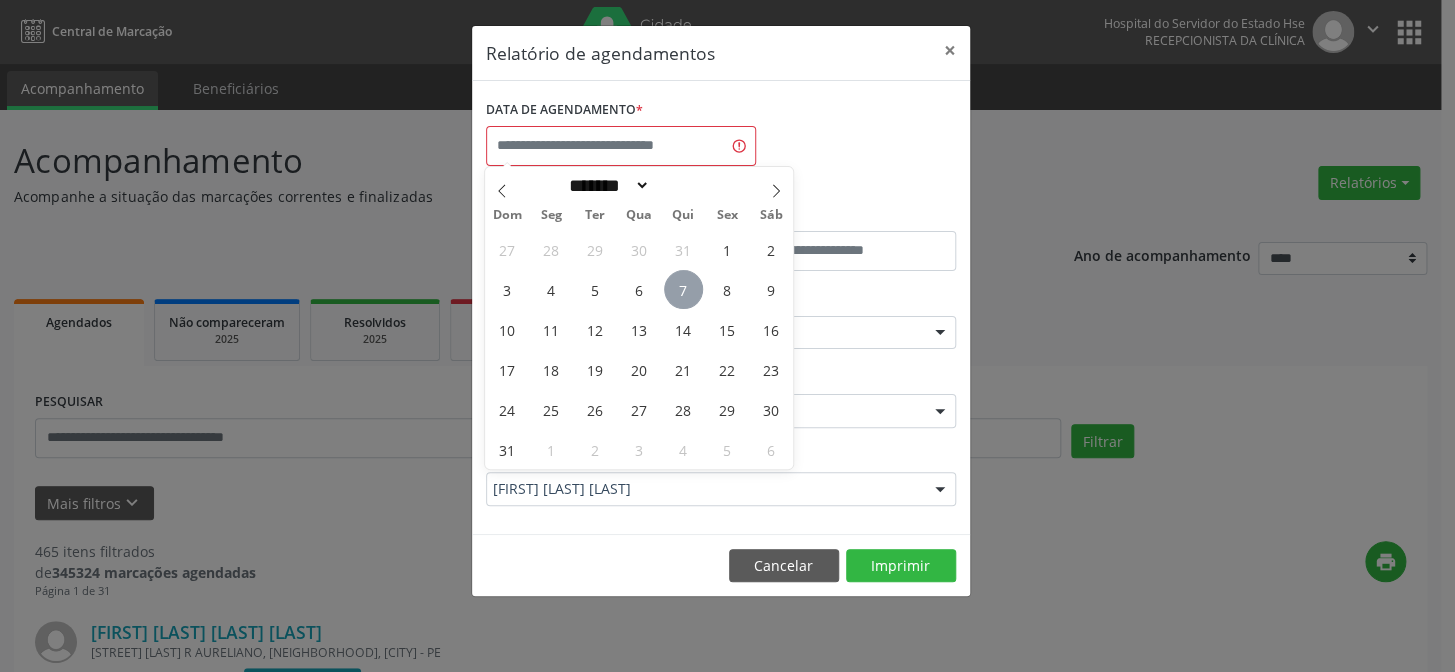 click on "7" at bounding box center (683, 289) 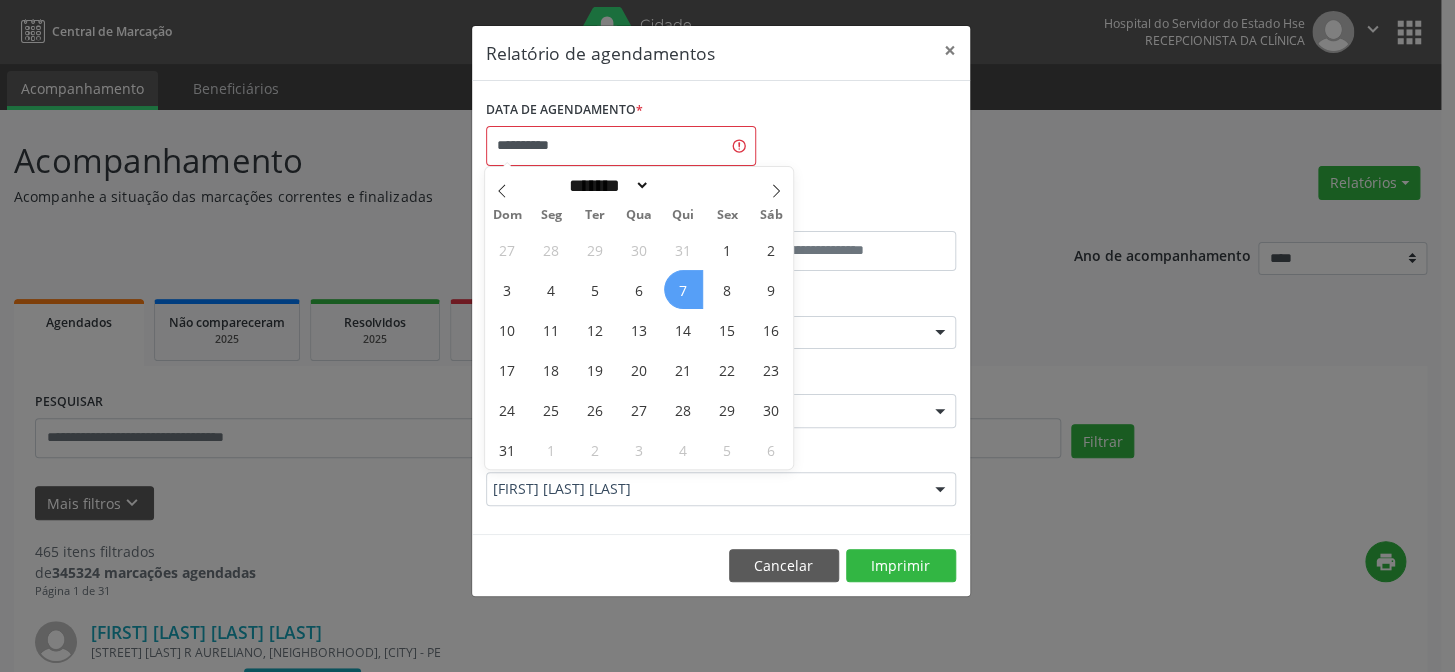 click on "7" at bounding box center (683, 289) 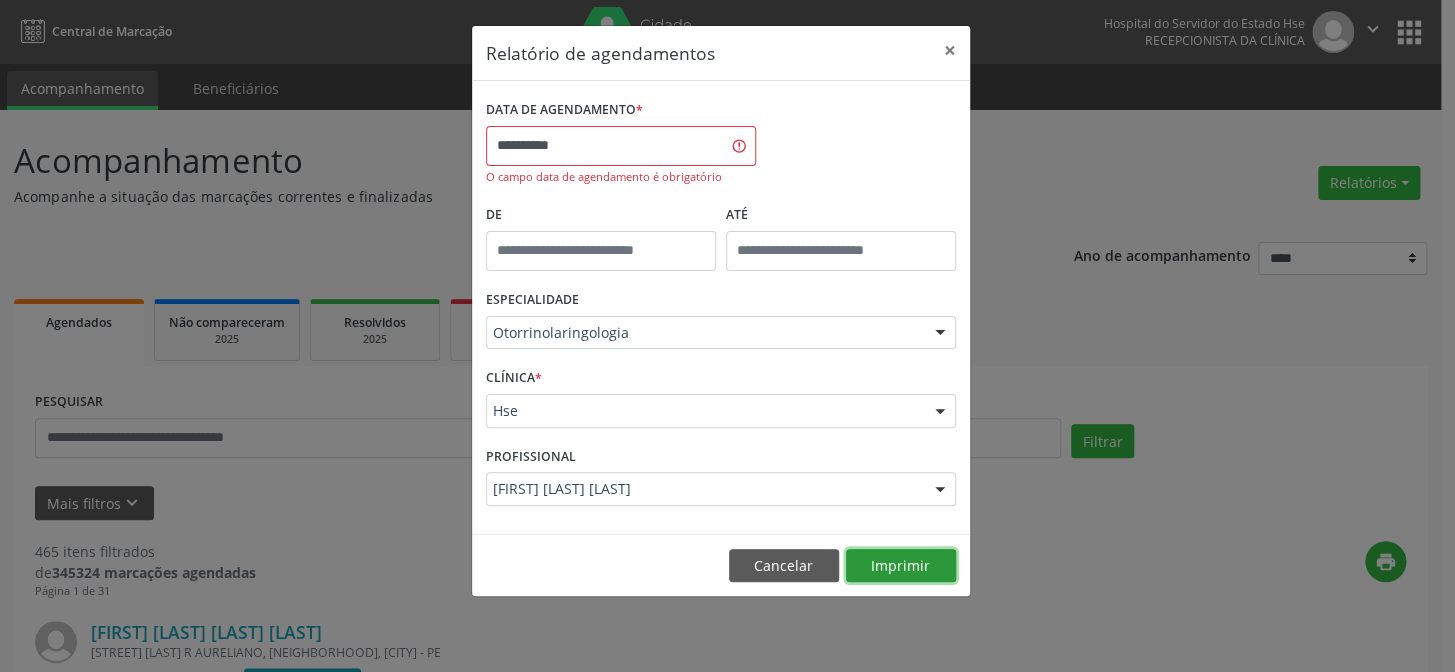 click on "Imprimir" at bounding box center [901, 566] 